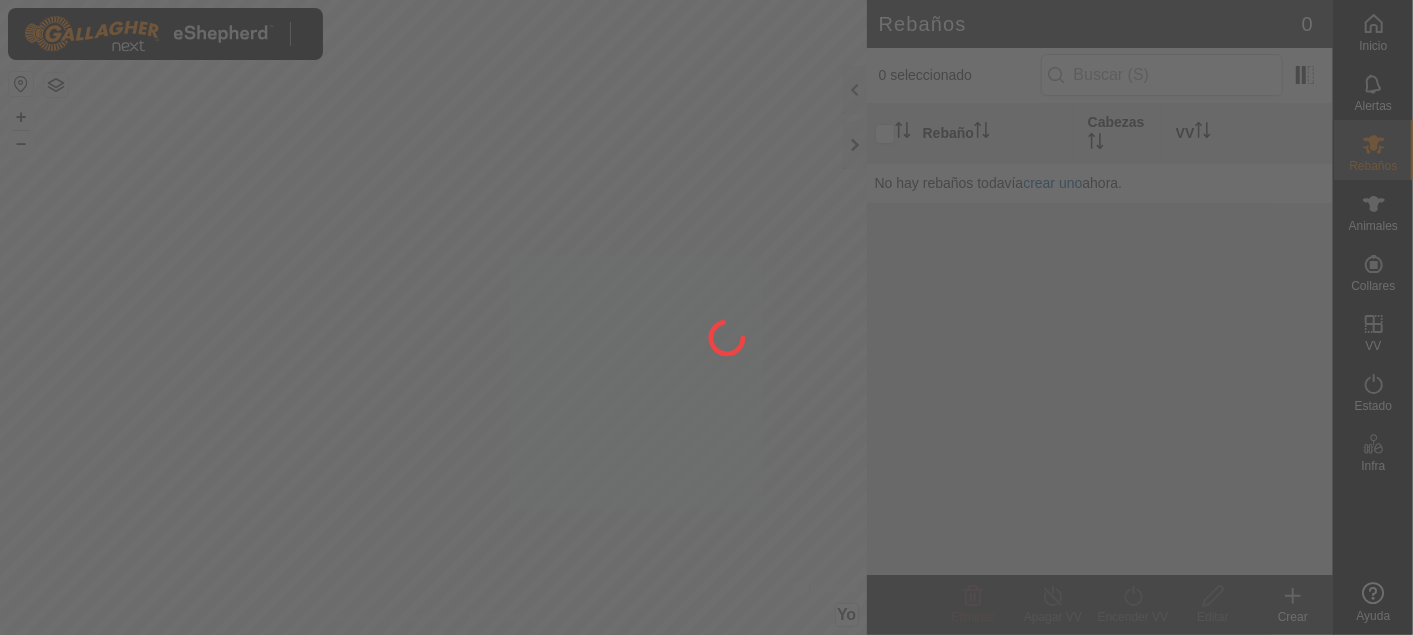 scroll, scrollTop: 0, scrollLeft: 0, axis: both 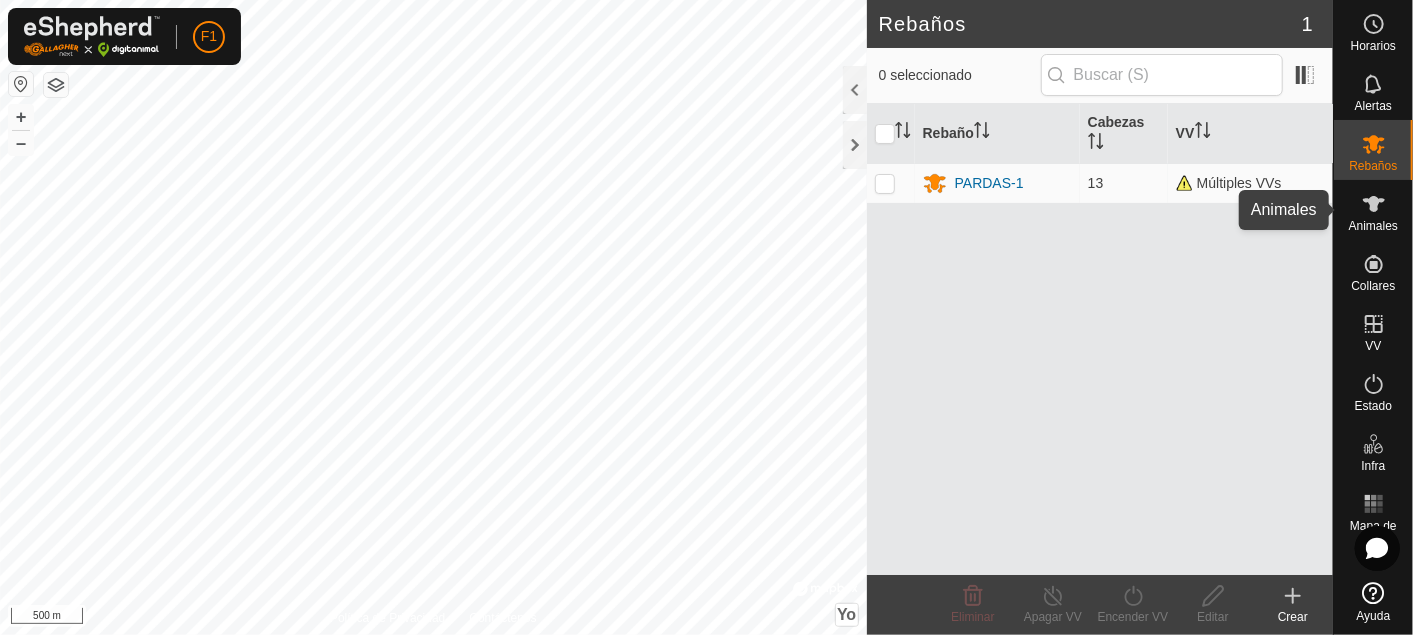click 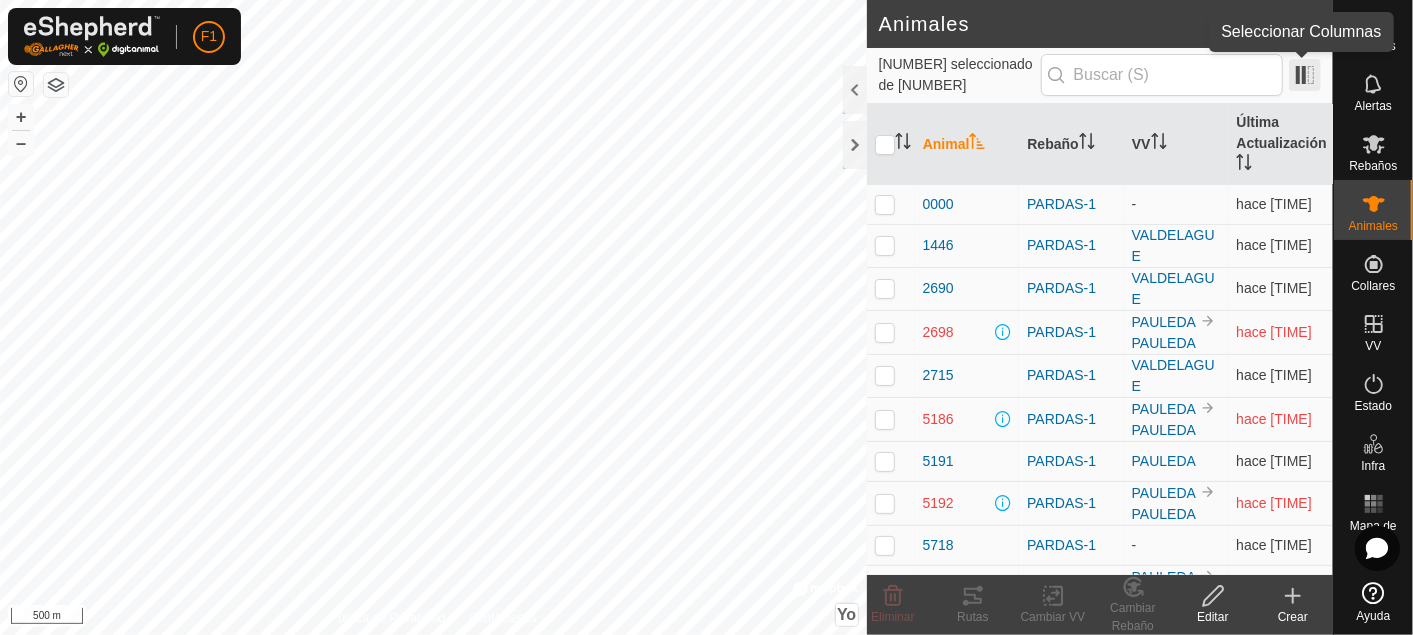 click at bounding box center (1305, 75) 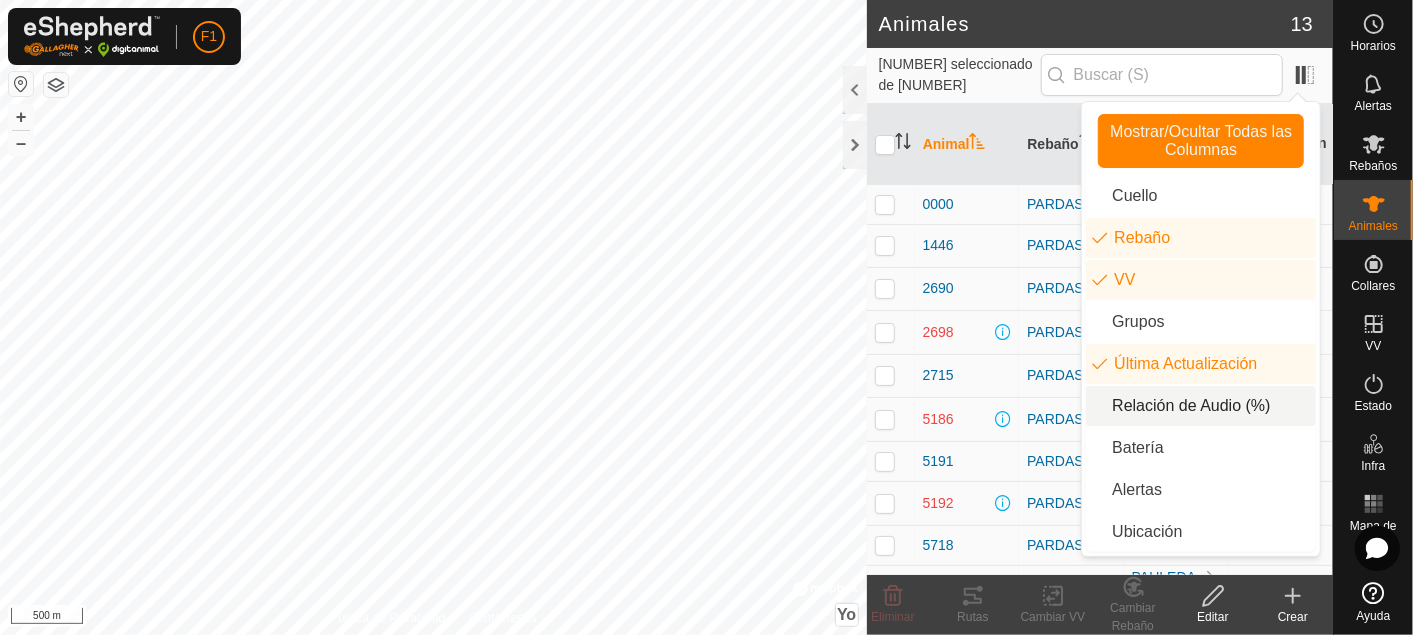 click on "Relación de Audio (%)" at bounding box center [1201, 406] 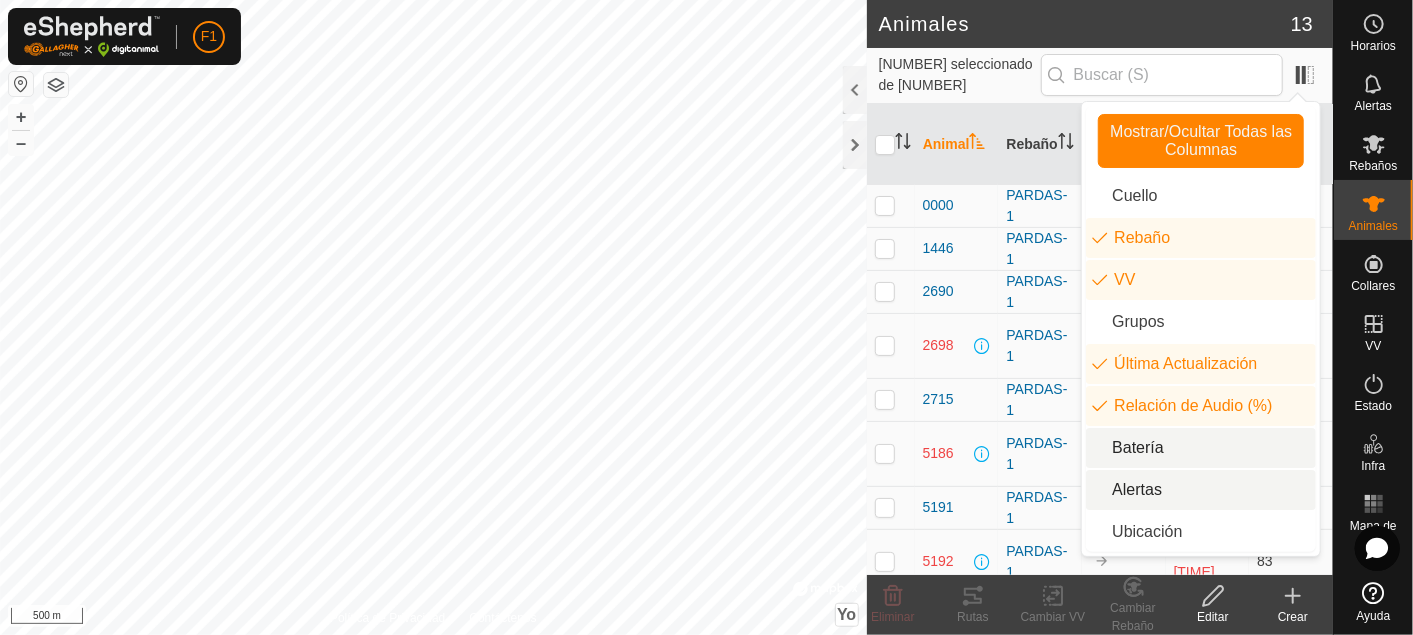 drag, startPoint x: 1138, startPoint y: 442, endPoint x: 1146, endPoint y: 491, distance: 49.648766 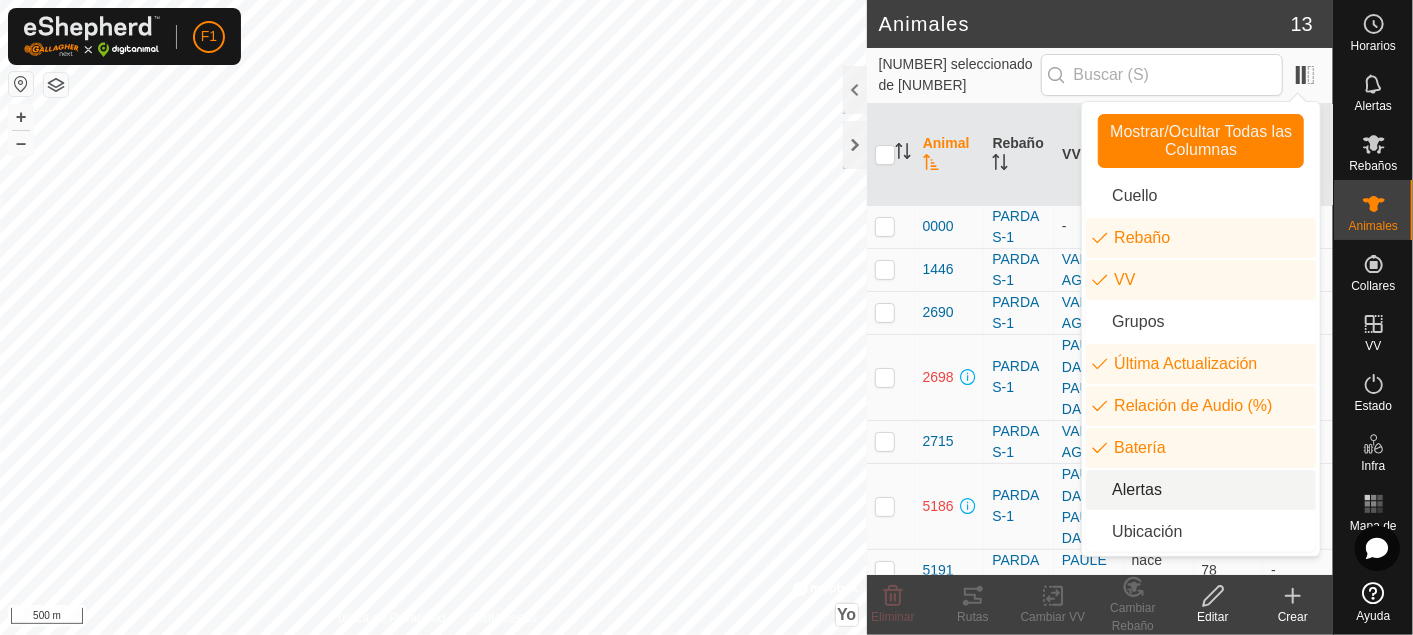 click on "Alertas" at bounding box center [1201, 490] 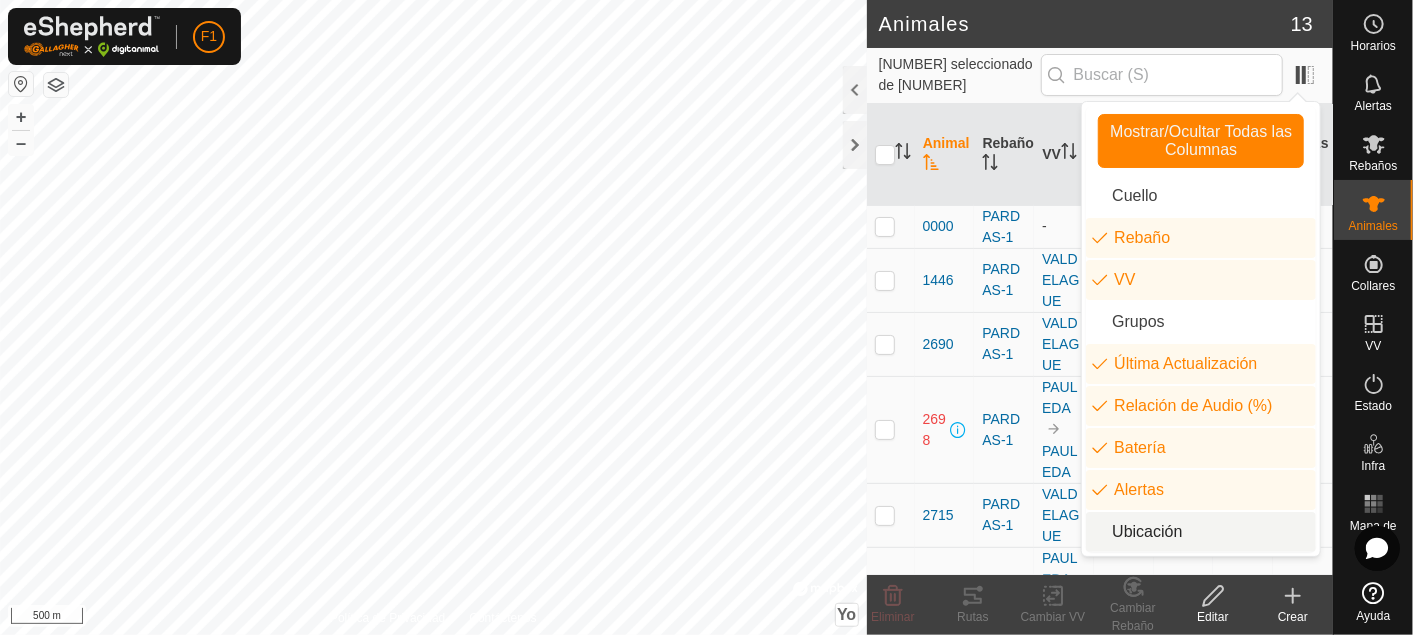 click on "Ubicación" at bounding box center (1201, 532) 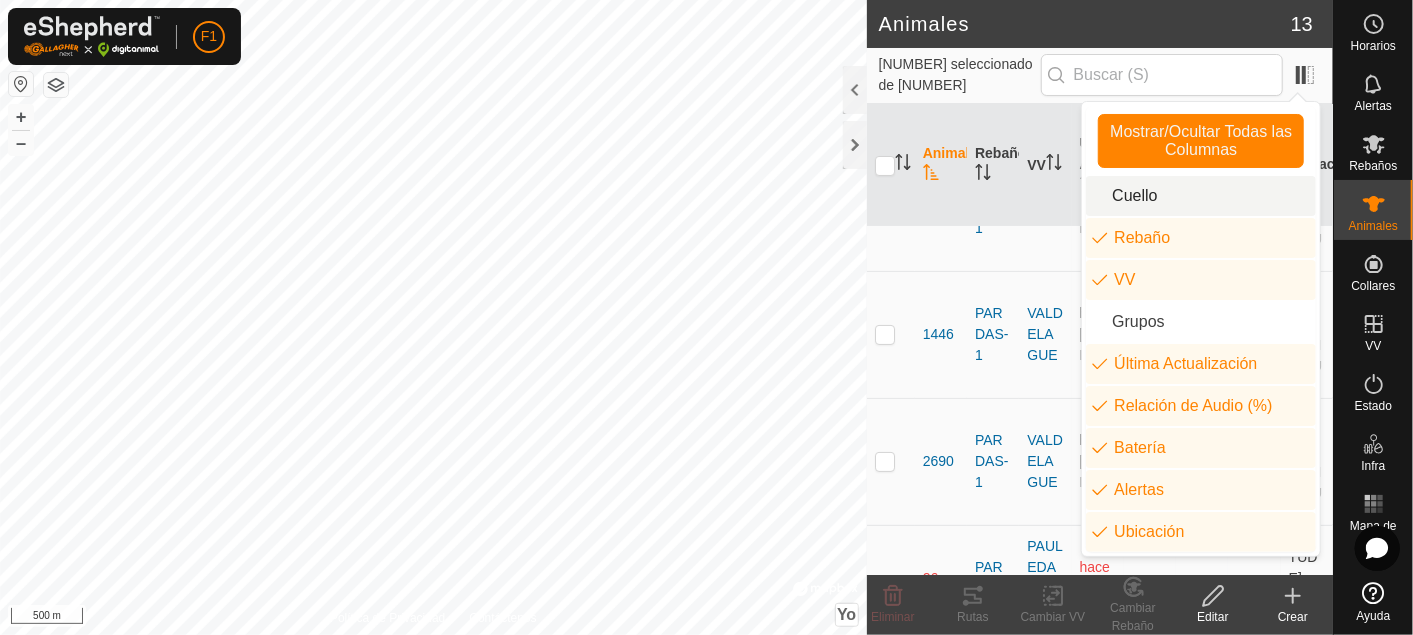 scroll, scrollTop: 0, scrollLeft: 0, axis: both 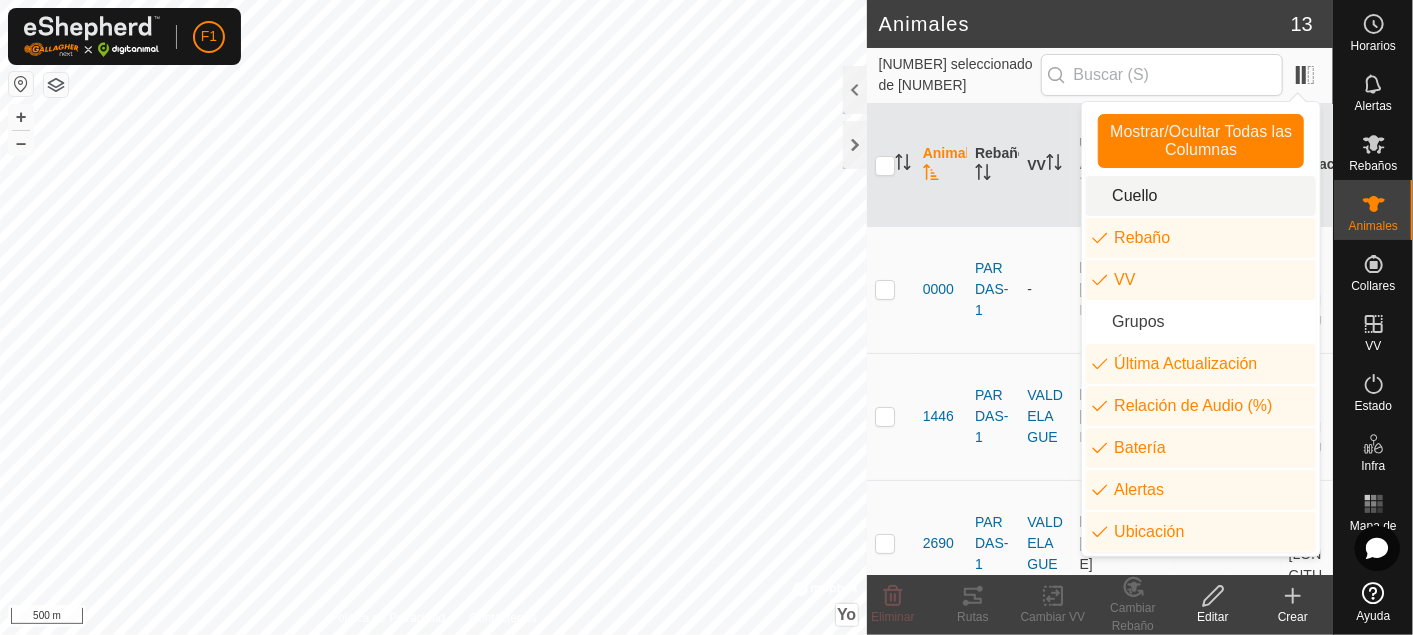 click on "Cuello" at bounding box center (1201, 196) 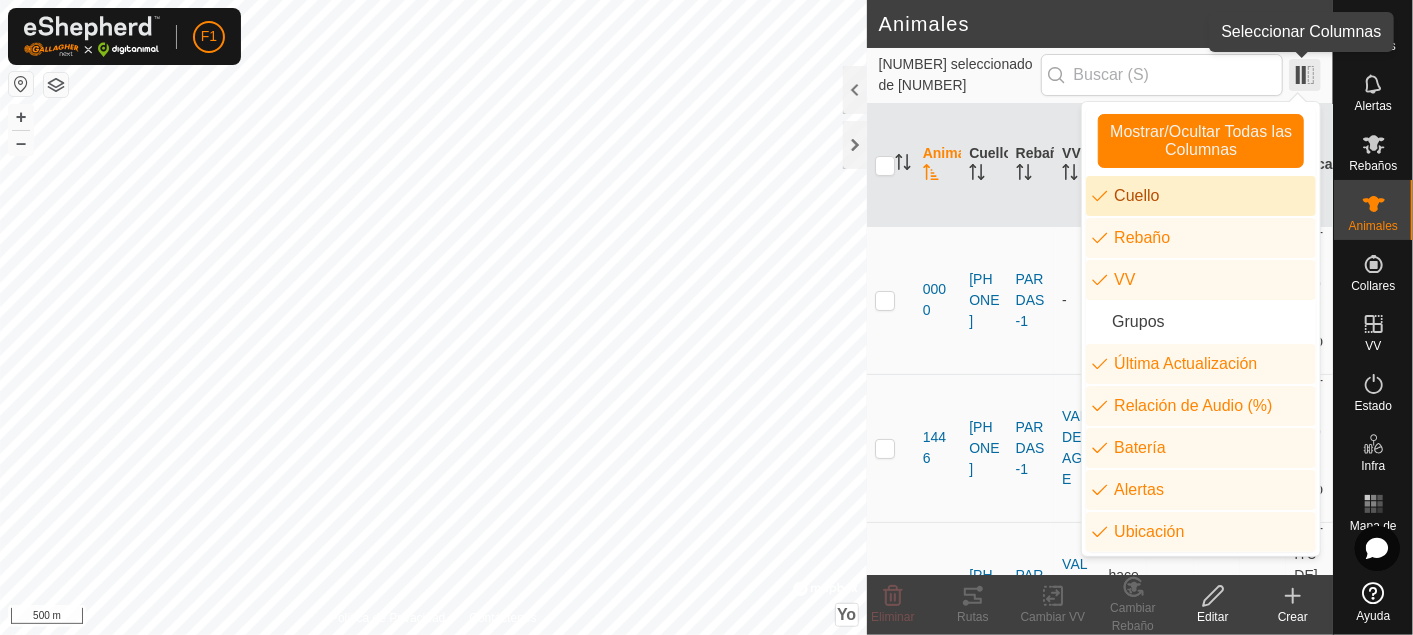 click at bounding box center (1305, 75) 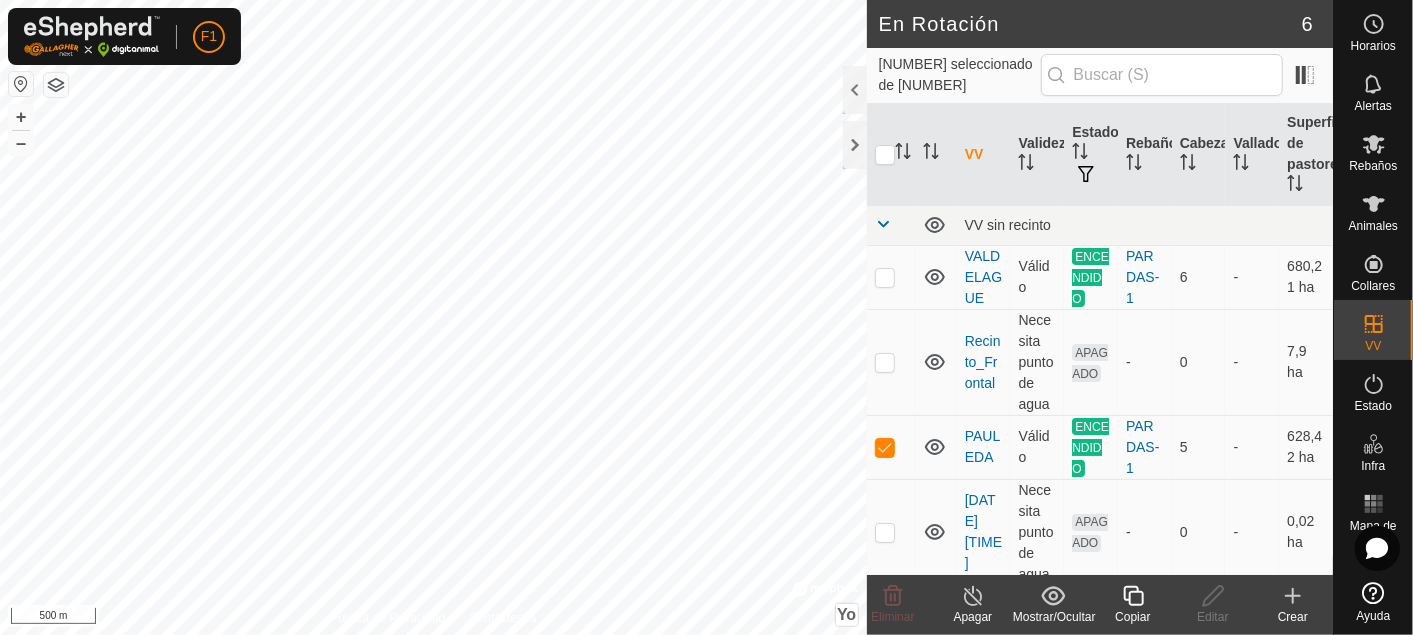checkbox on "true" 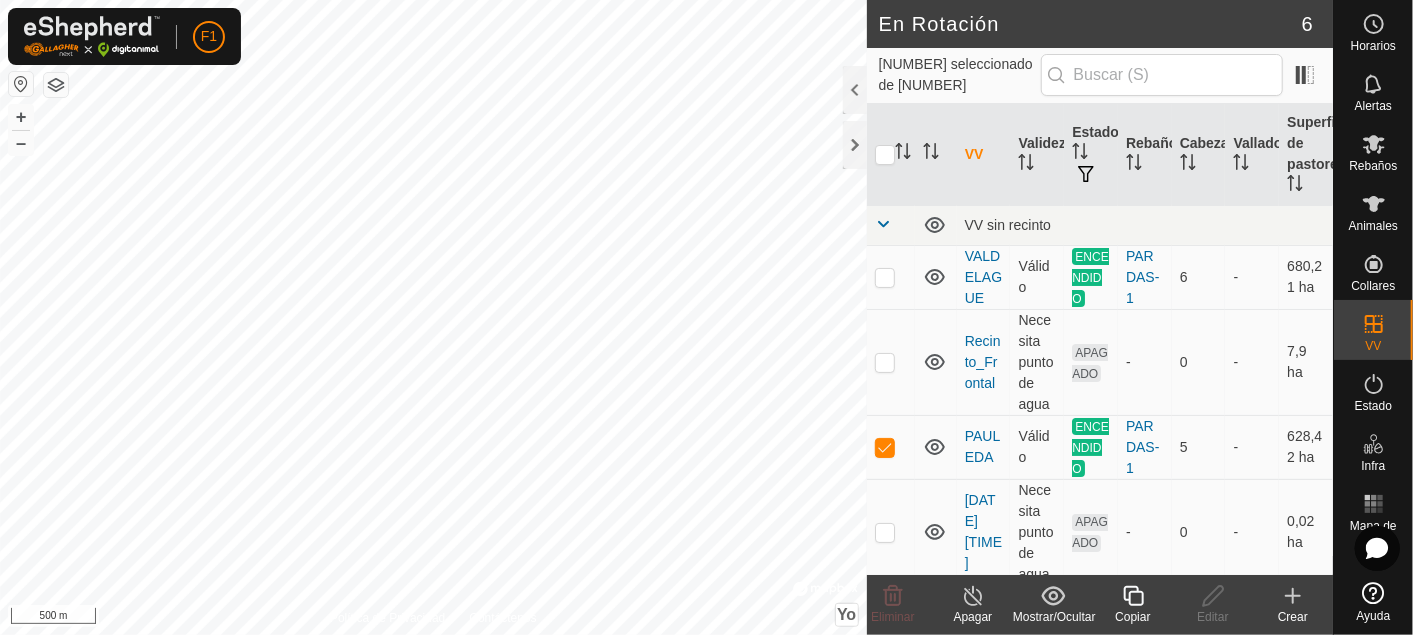 checkbox on "false" 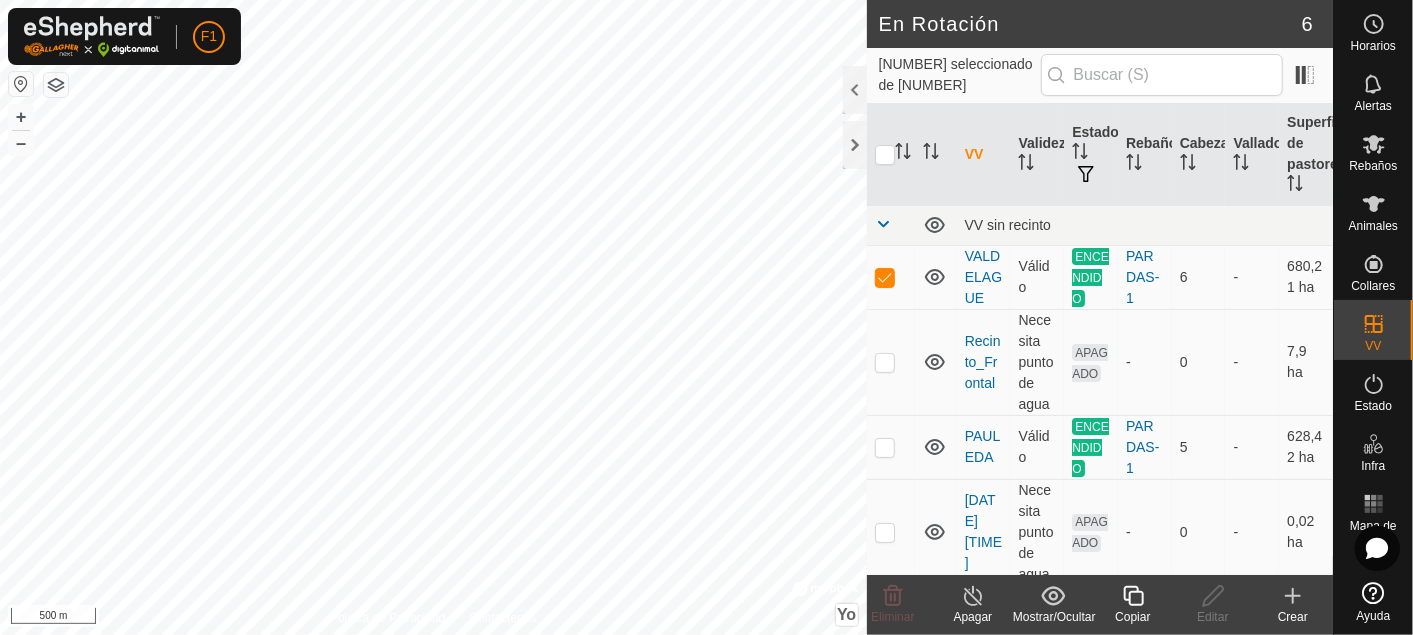 checkbox on "false" 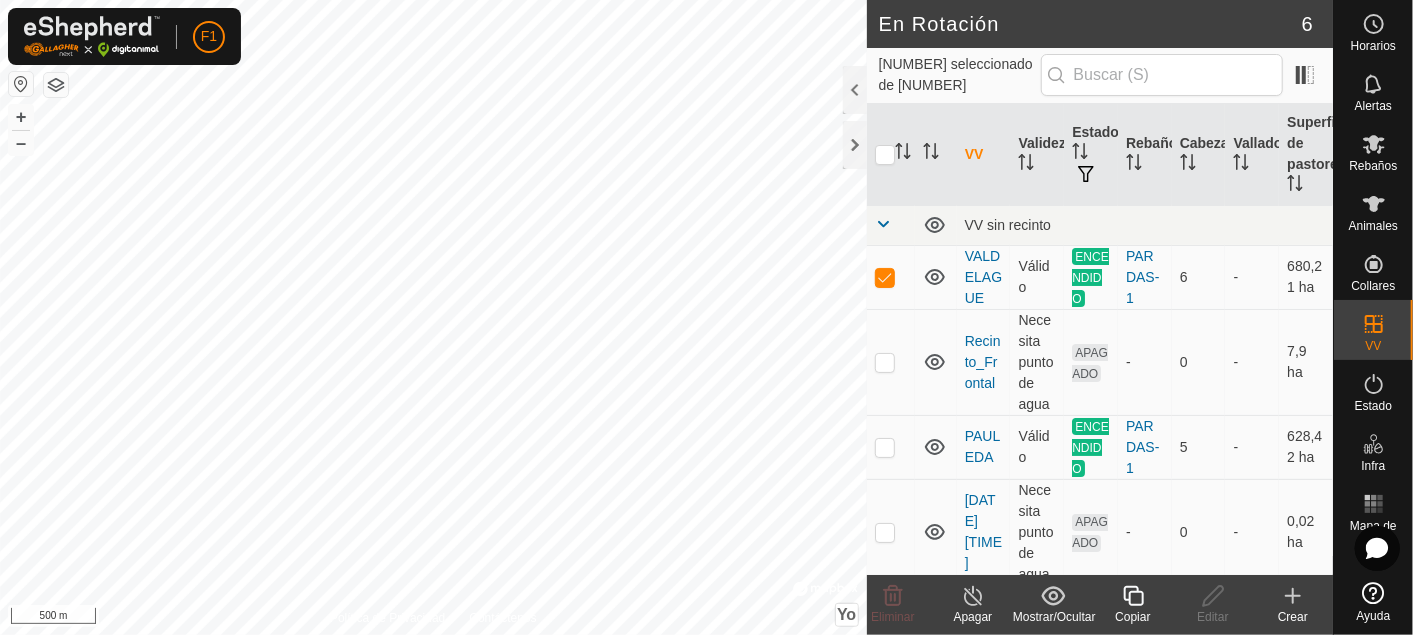 checkbox on "true" 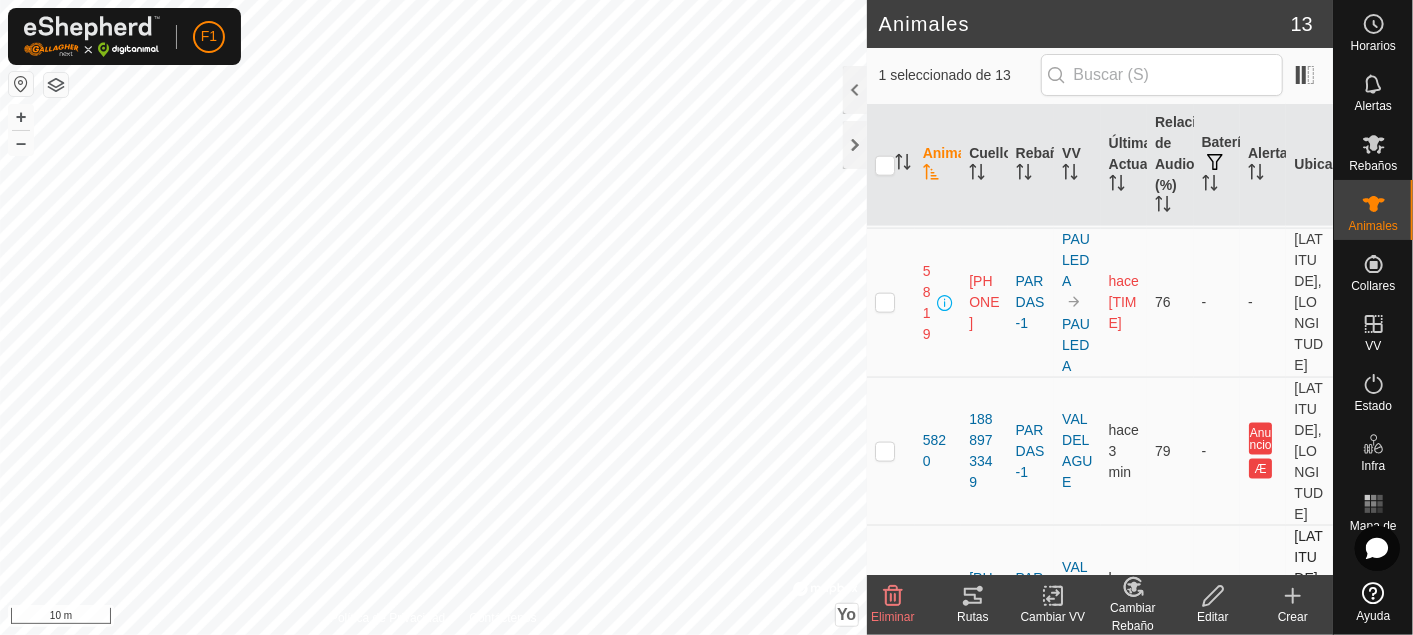 scroll, scrollTop: 1345, scrollLeft: 0, axis: vertical 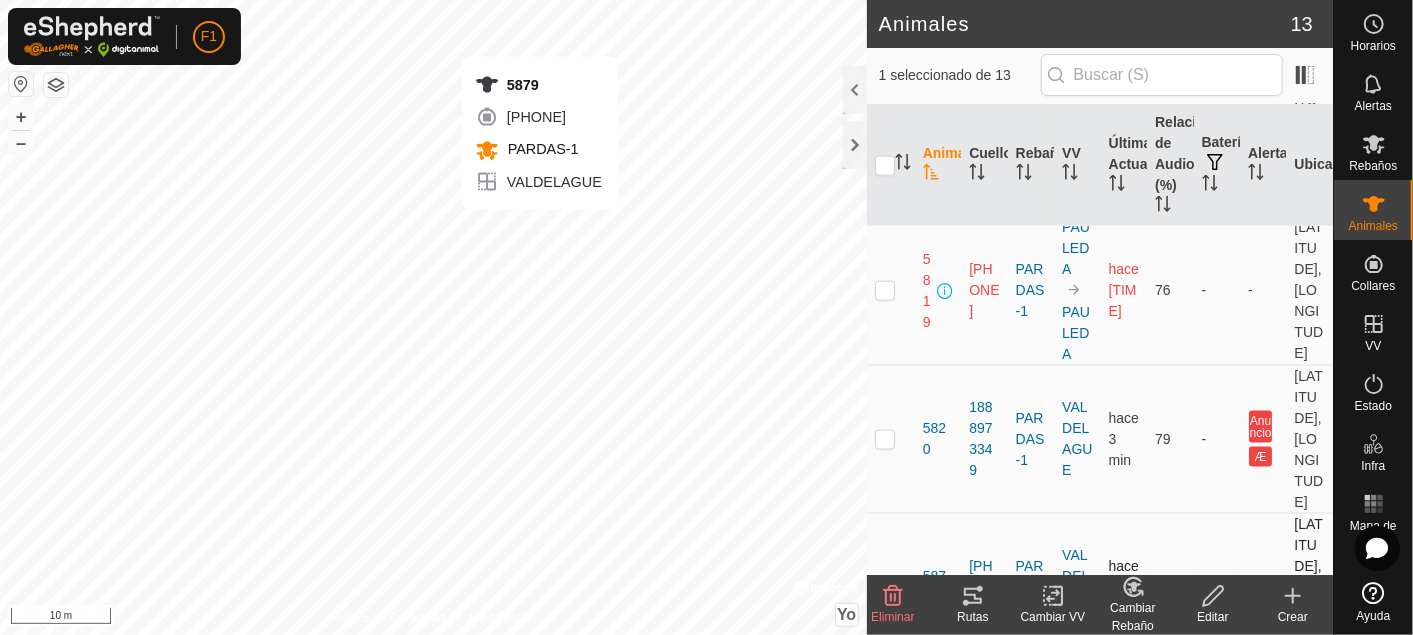 checkbox on "true" 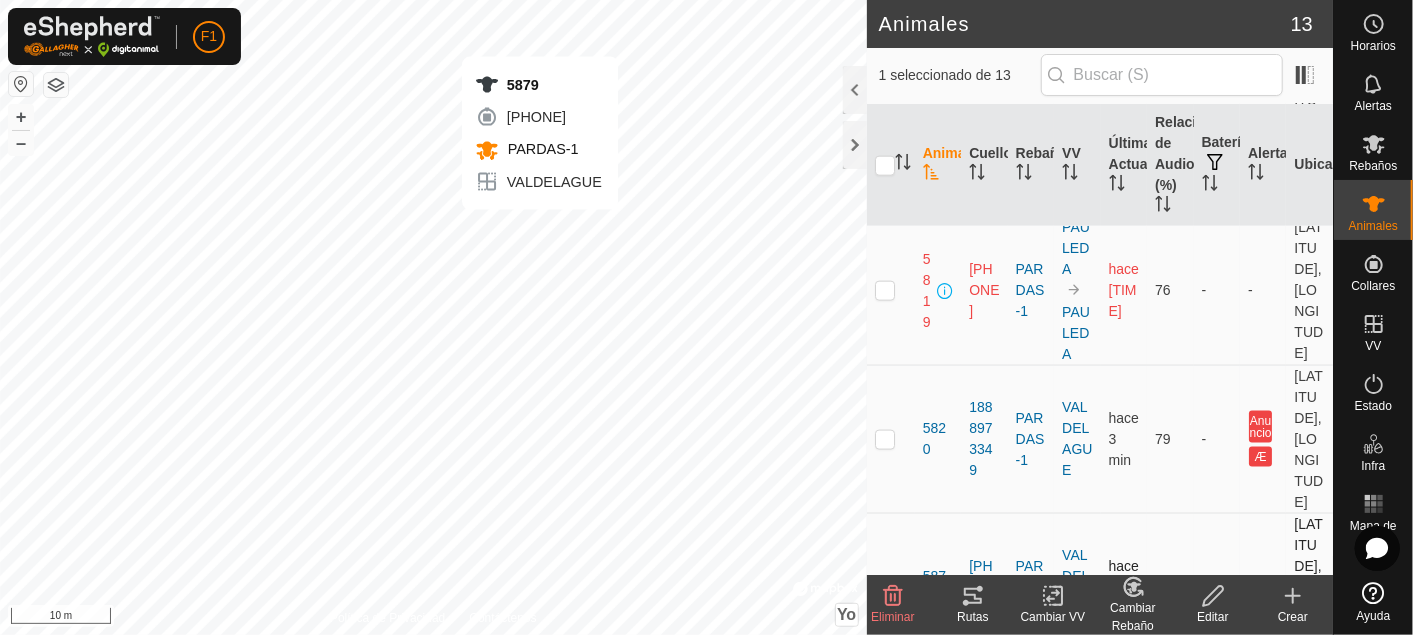checkbox on "false" 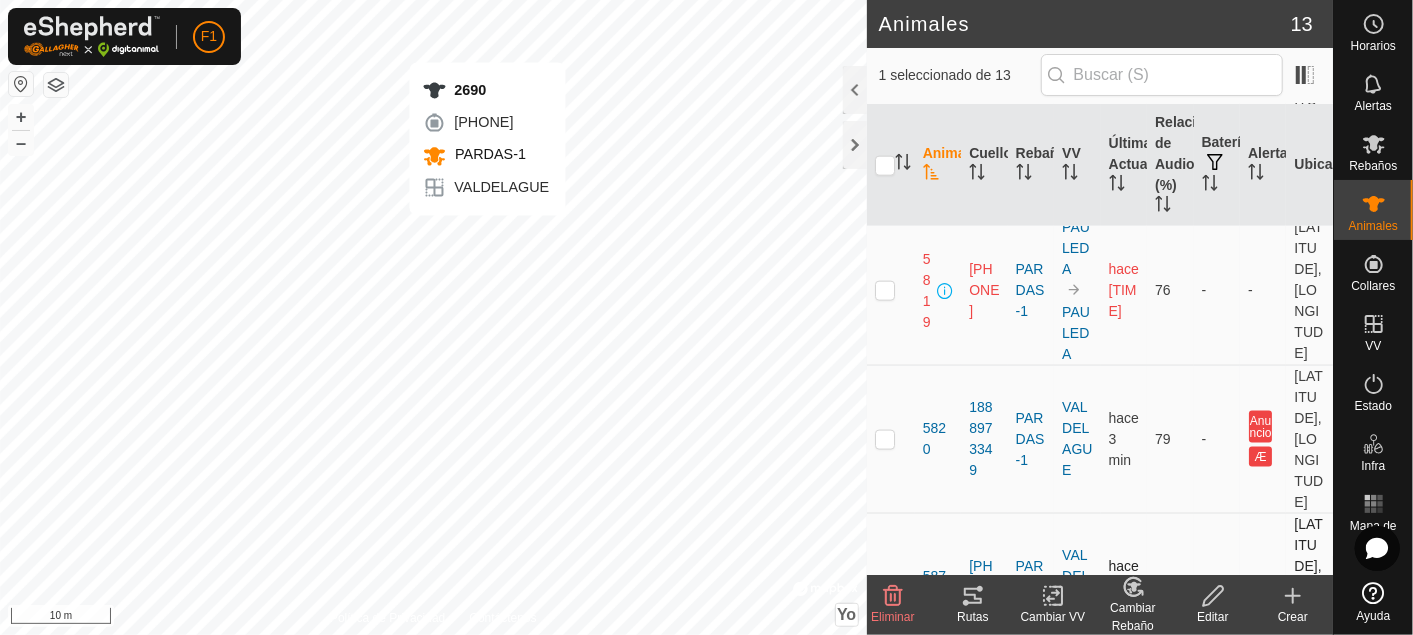 checkbox on "true" 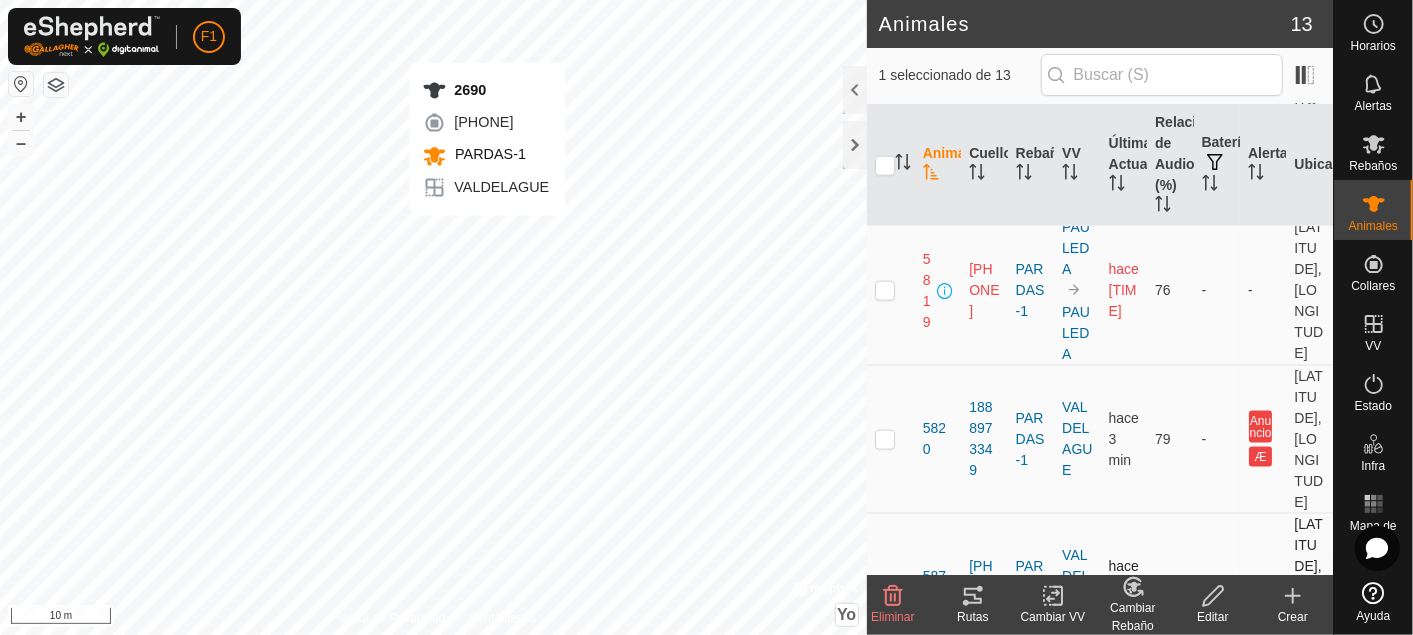checkbox on "false" 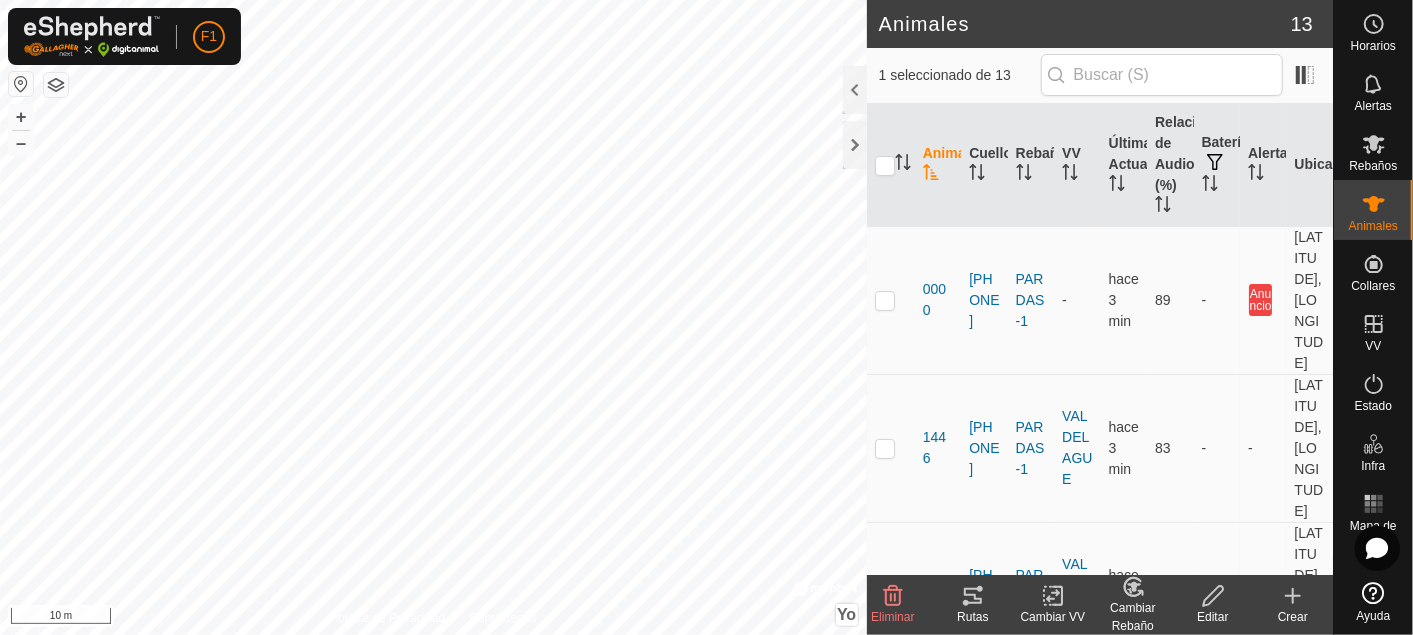 scroll, scrollTop: 222, scrollLeft: 0, axis: vertical 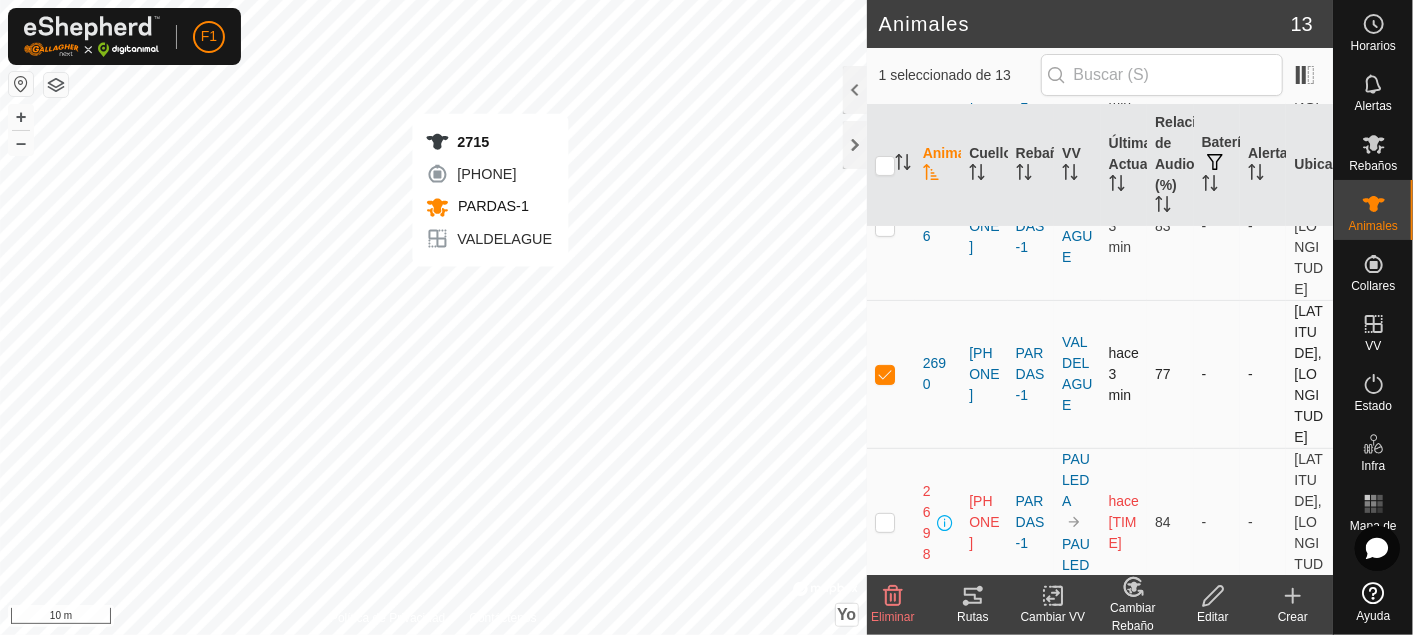 checkbox on "false" 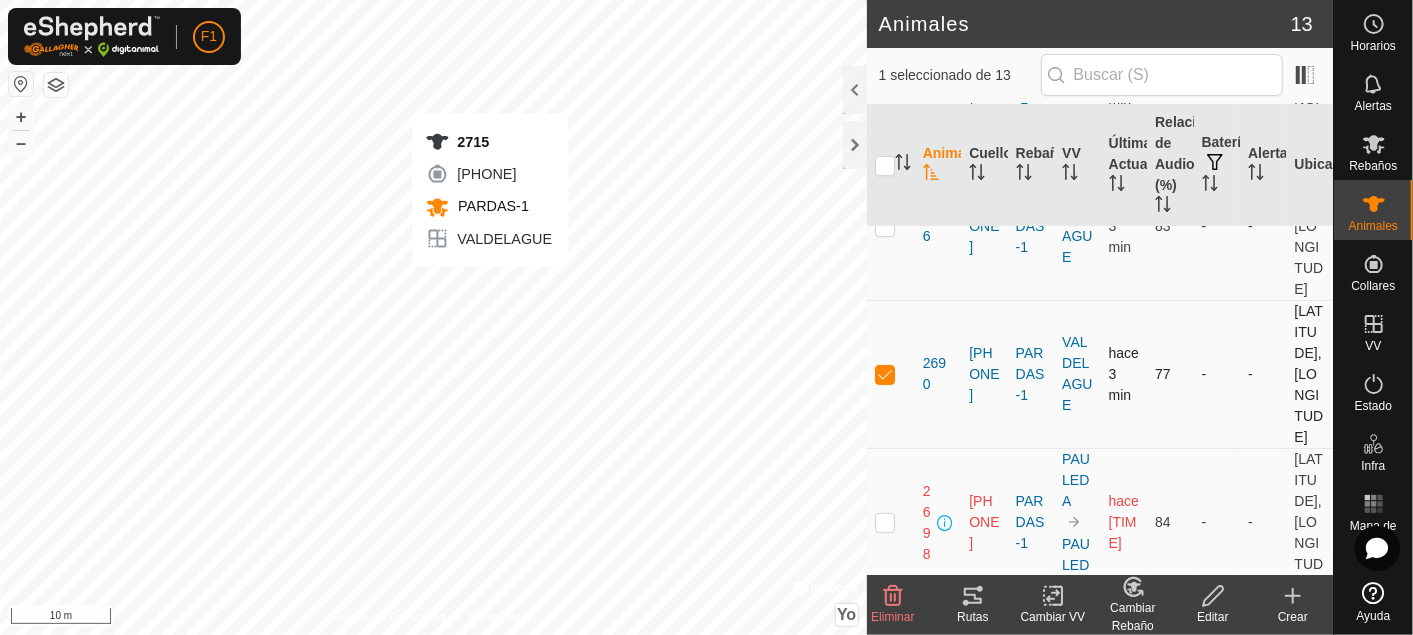 checkbox on "true" 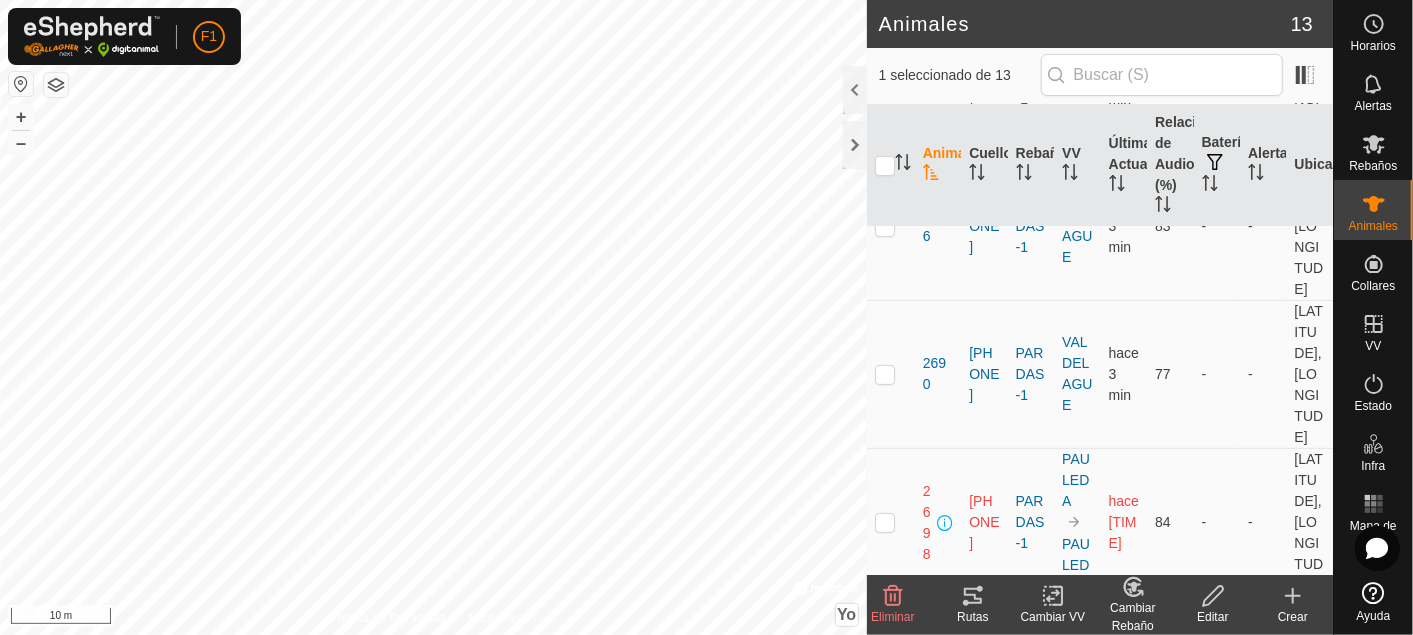 scroll, scrollTop: 444, scrollLeft: 0, axis: vertical 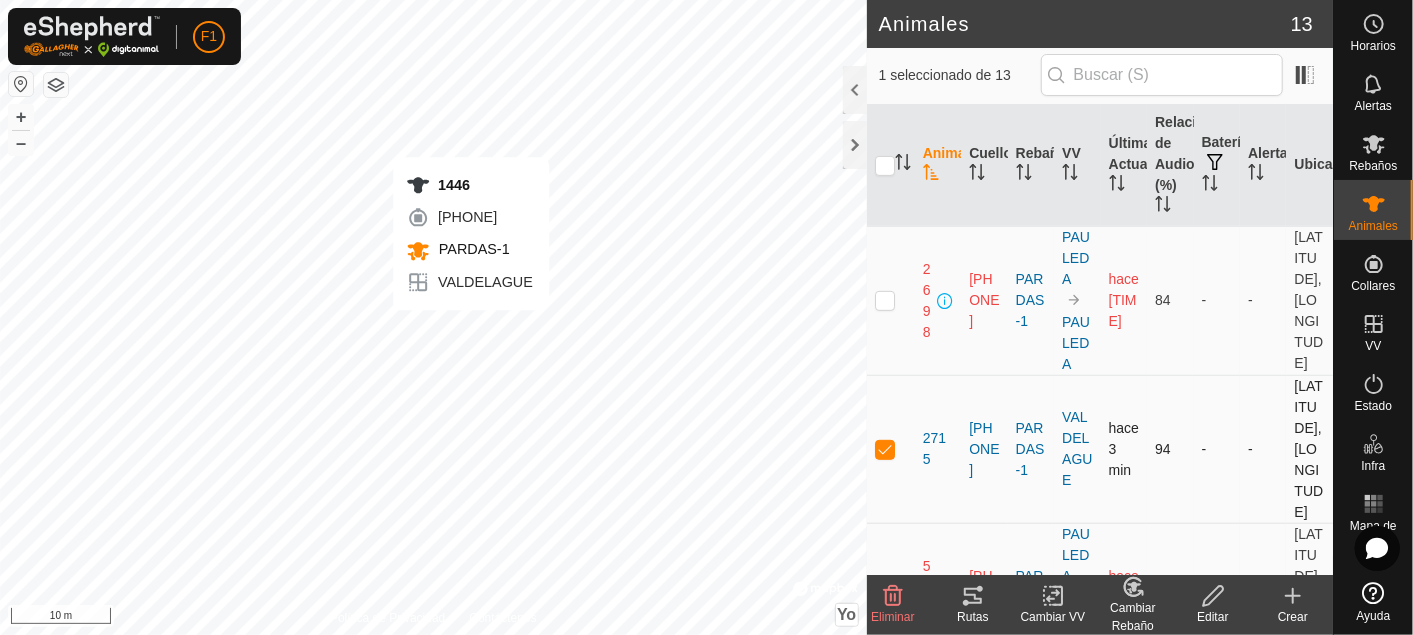 checkbox on "true" 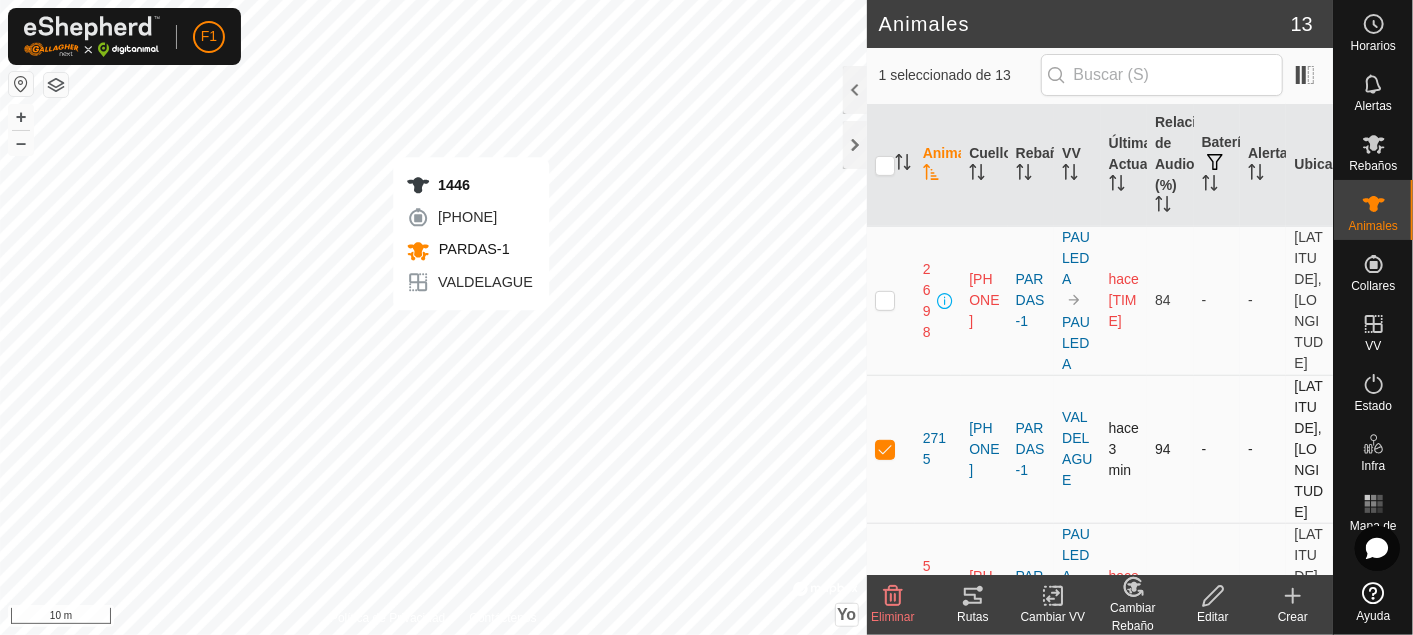 checkbox on "false" 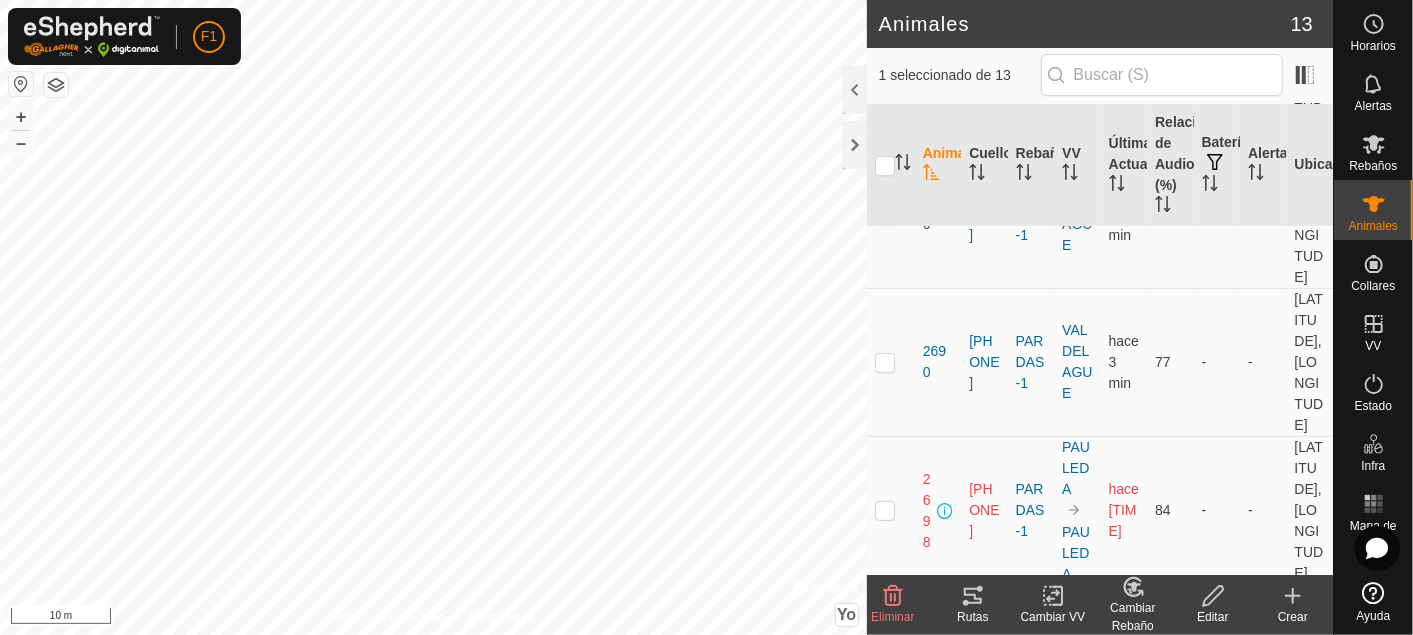 scroll, scrollTop: 11, scrollLeft: 0, axis: vertical 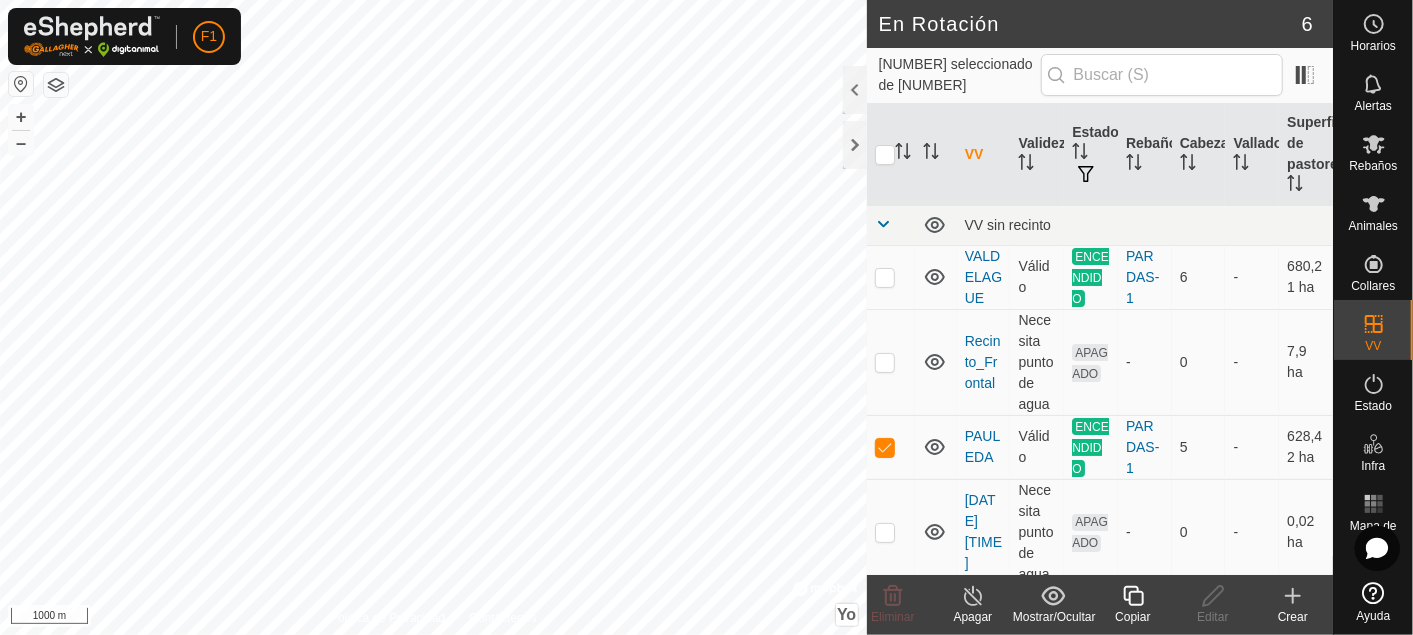 drag, startPoint x: 855, startPoint y: 80, endPoint x: 854, endPoint y: 100, distance: 20.024984 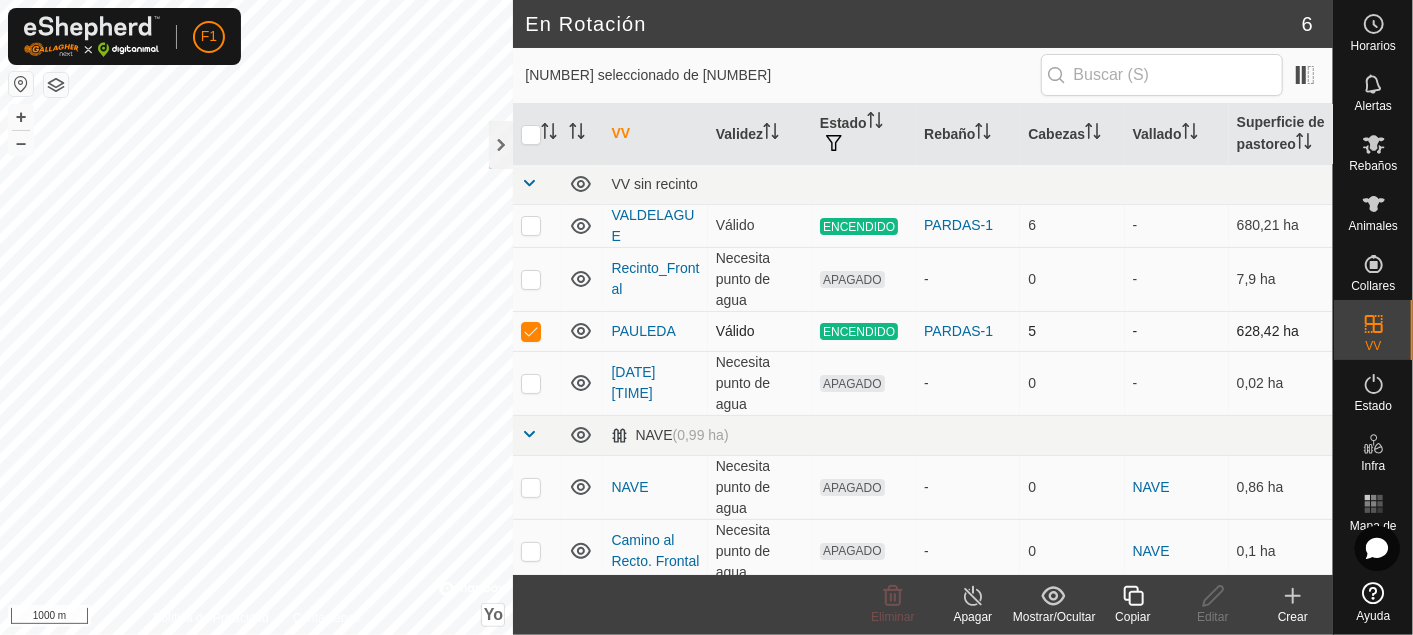 click at bounding box center (531, 331) 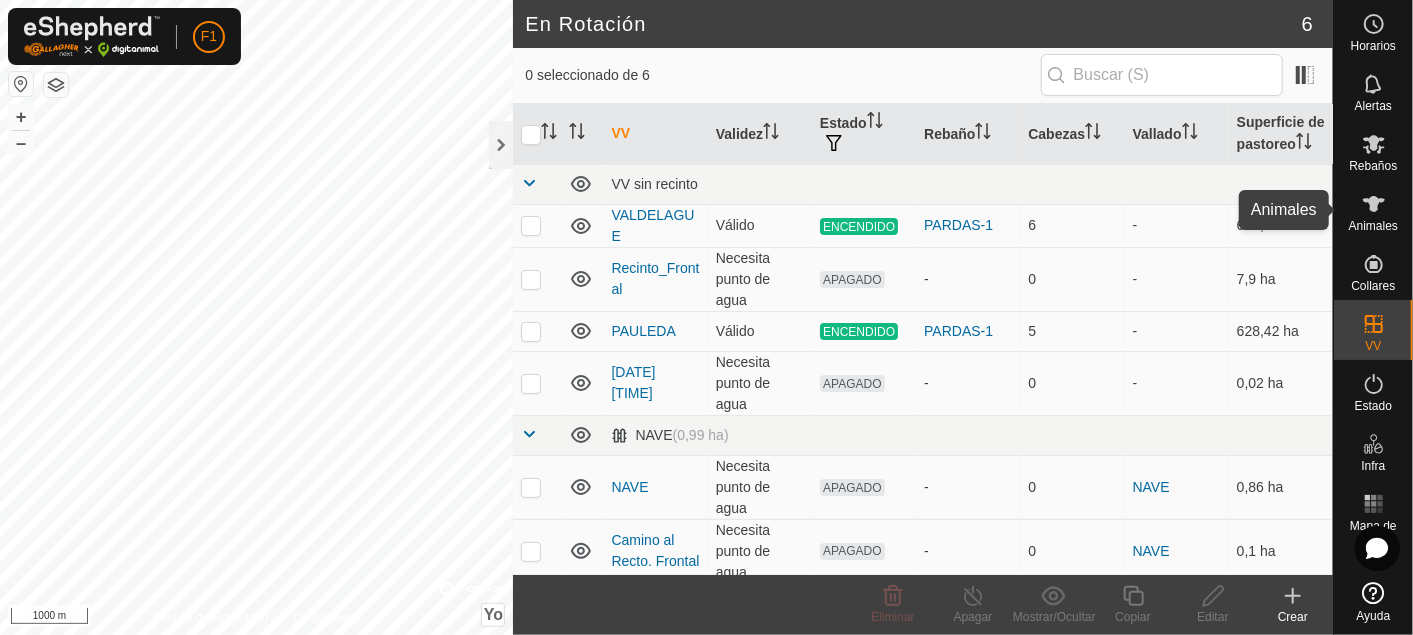 click on "Animales" at bounding box center [1373, 226] 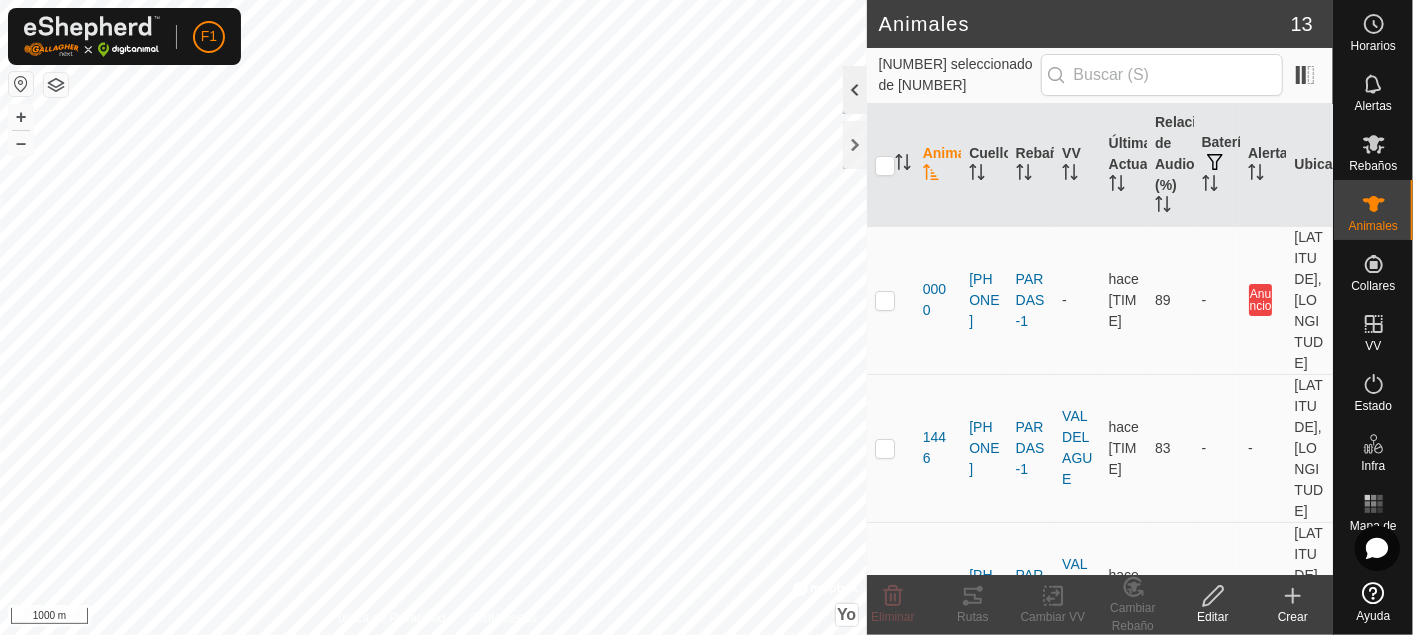 click 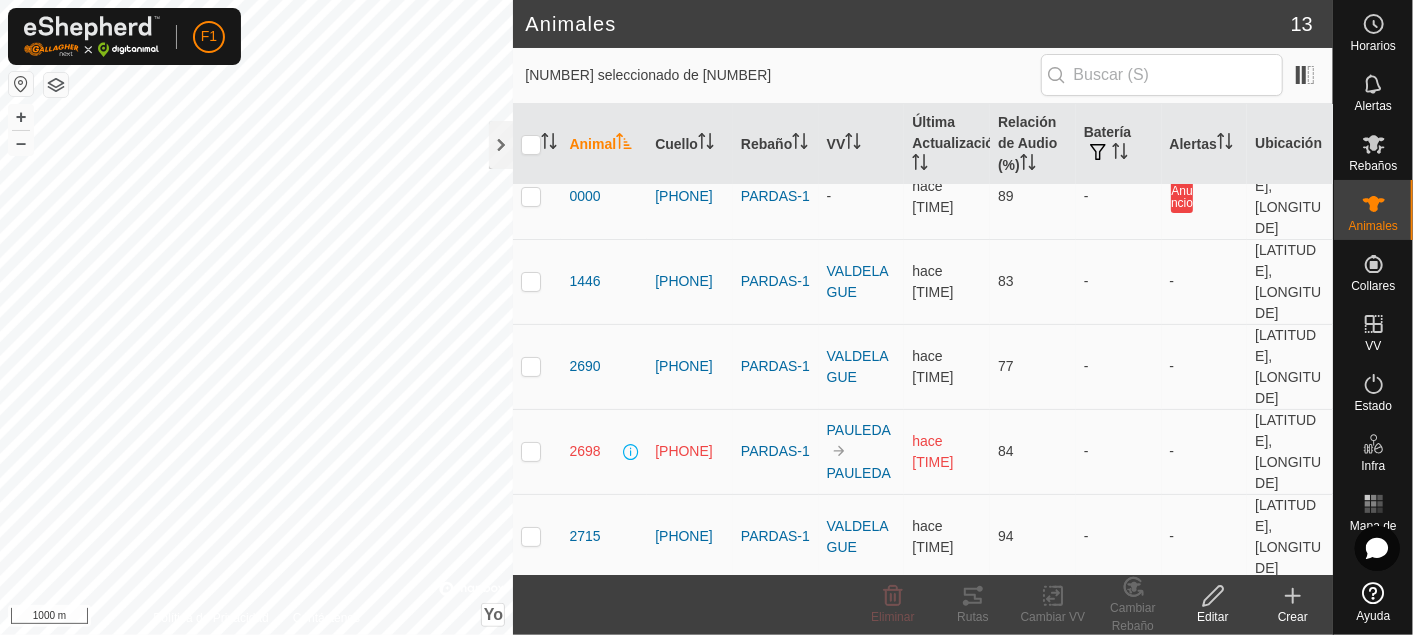 scroll, scrollTop: 0, scrollLeft: 0, axis: both 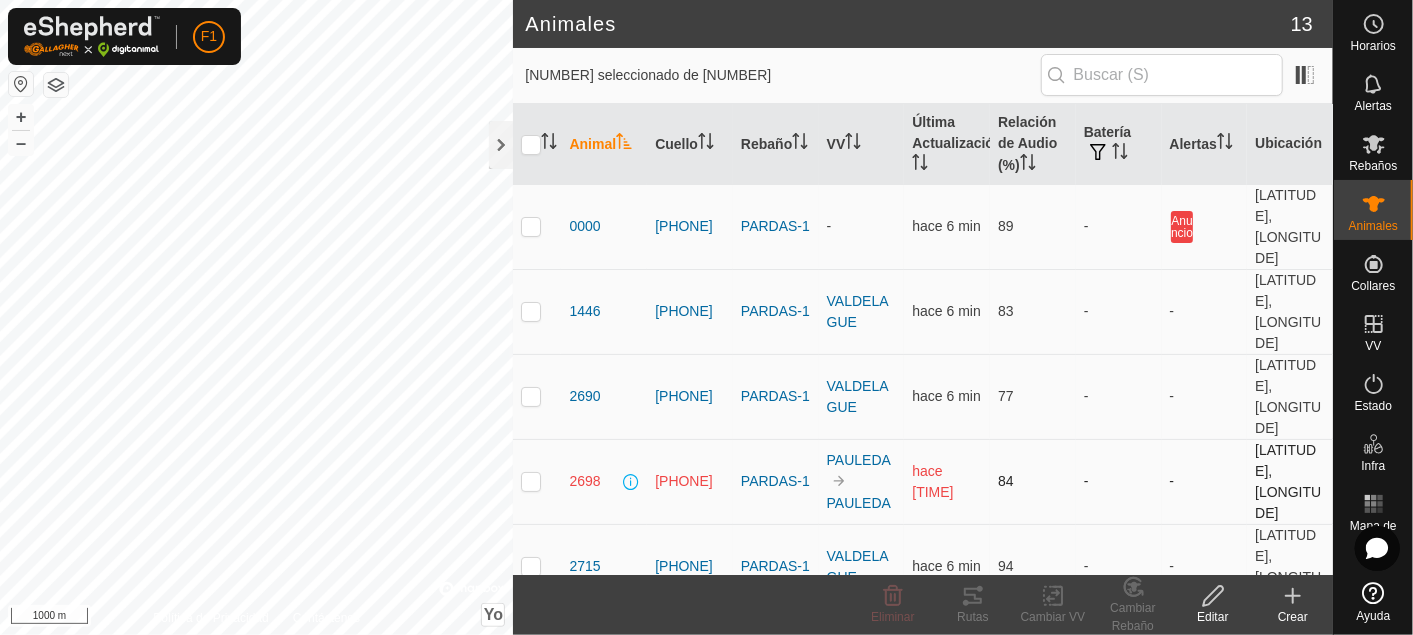click at bounding box center (531, 481) 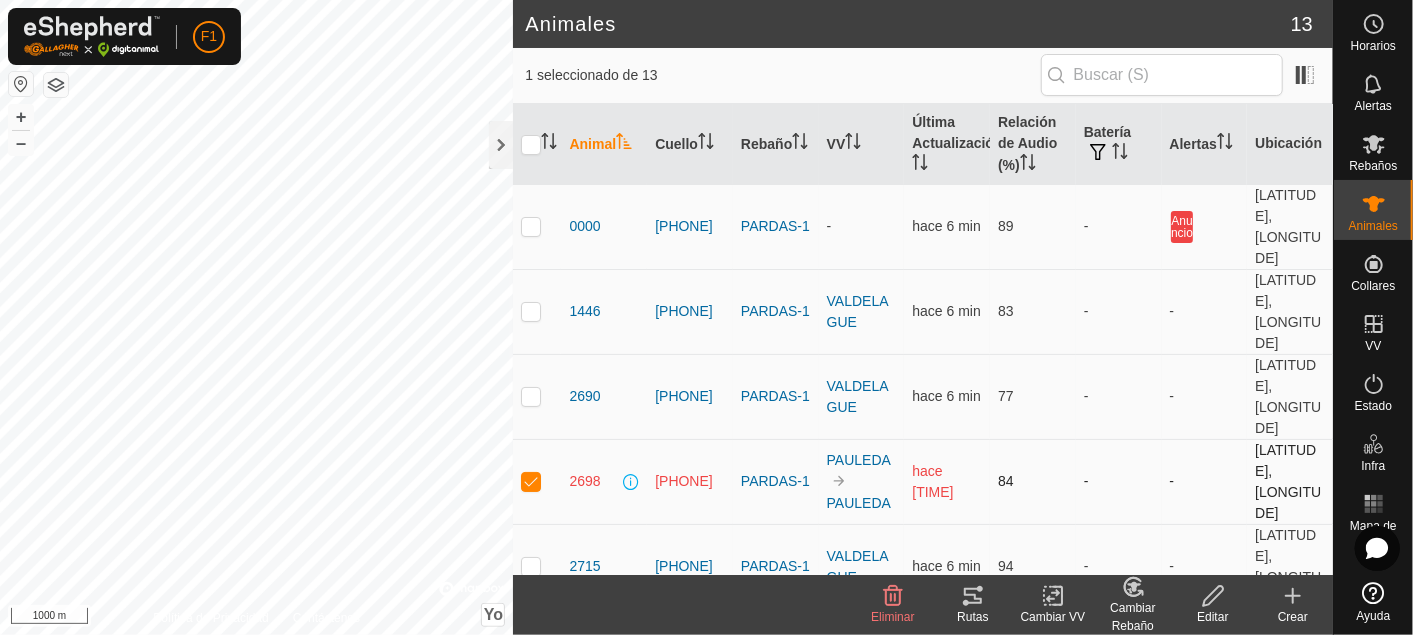 click at bounding box center (531, 481) 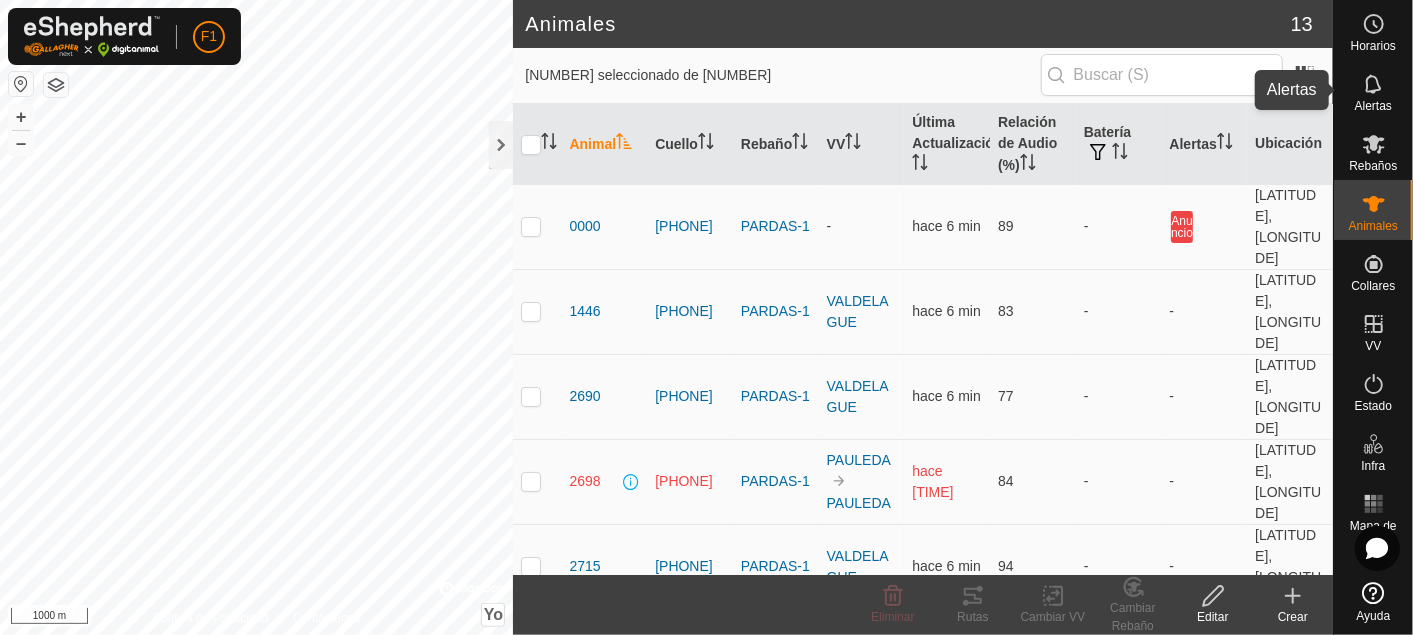 click at bounding box center (1374, 84) 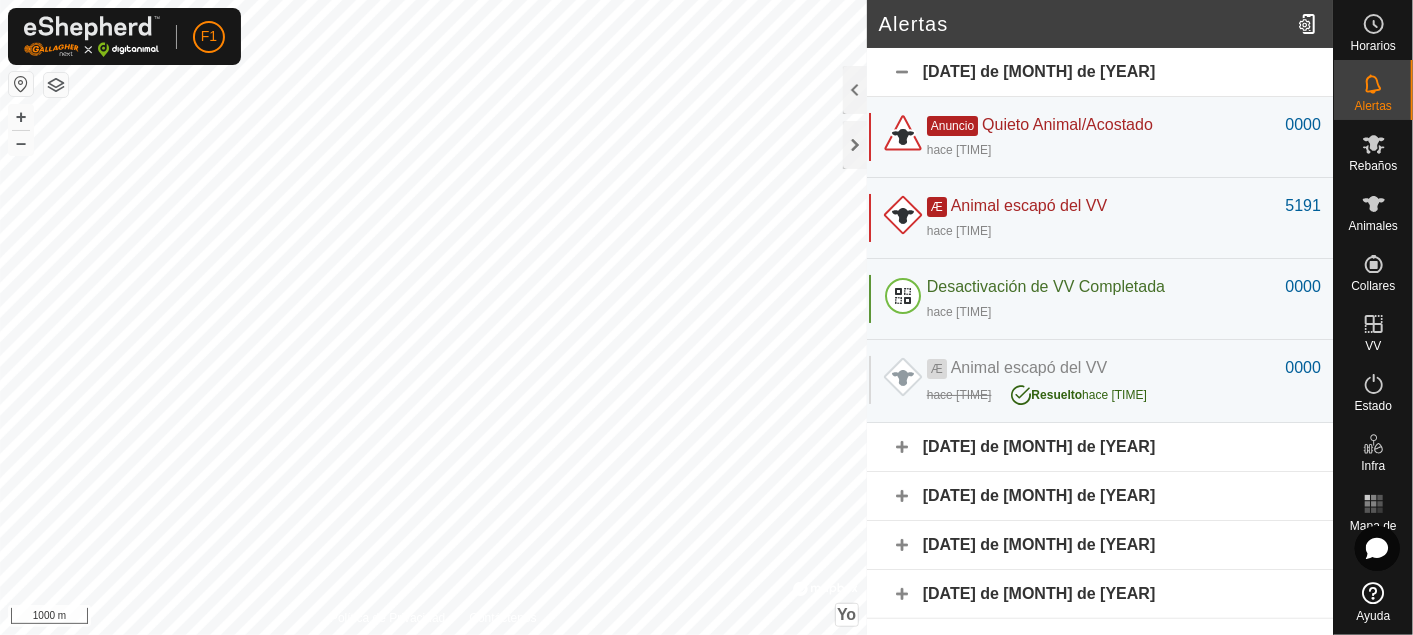 click 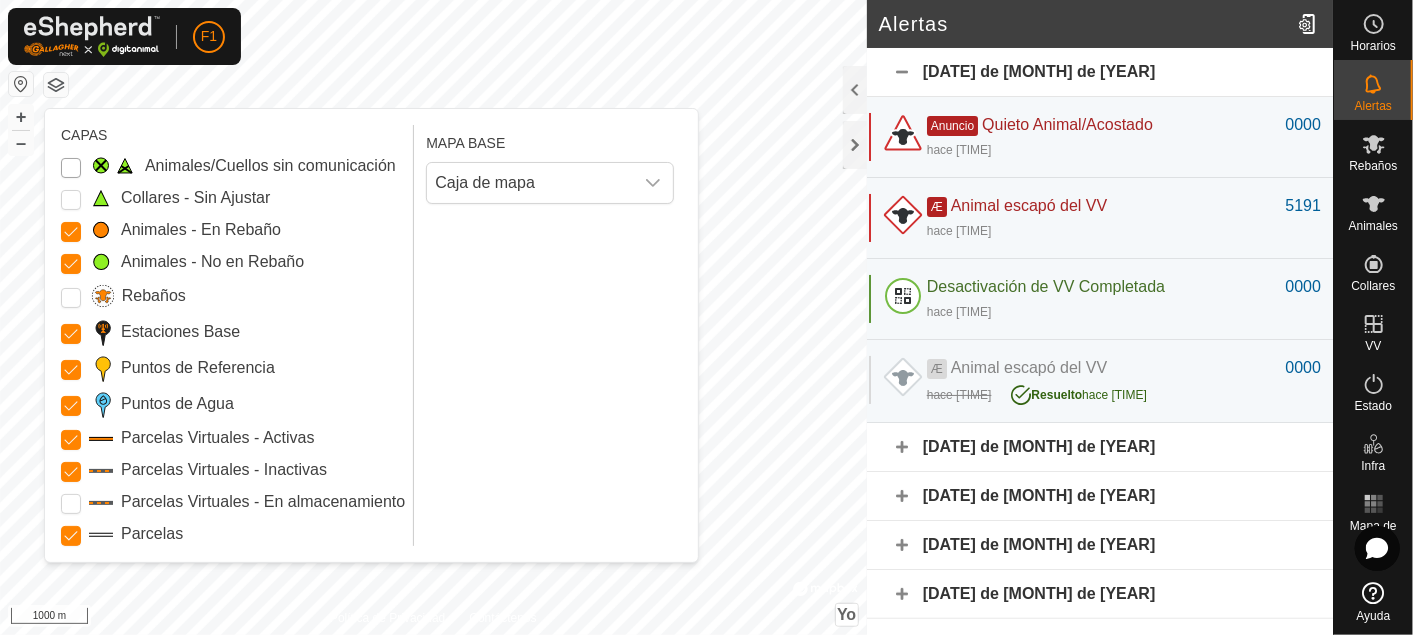 click on "Animales/Cuellos sin comunicación" at bounding box center (71, 168) 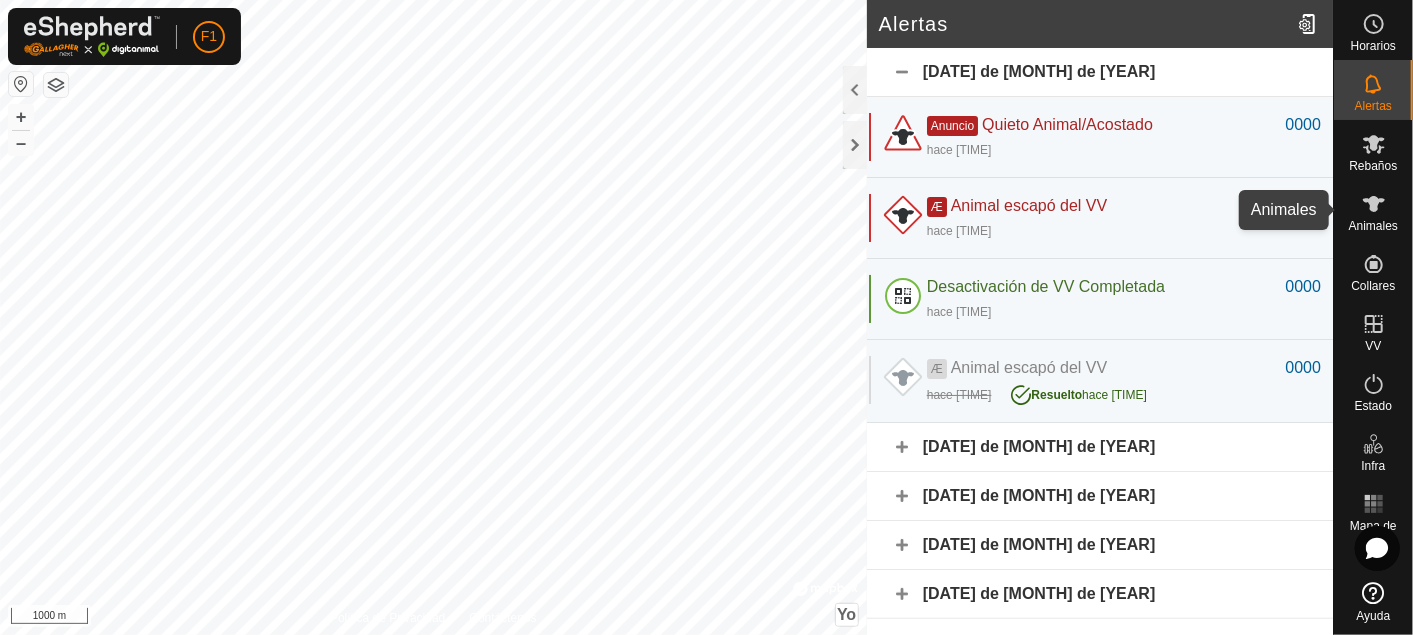click on "Animales" at bounding box center (1373, 226) 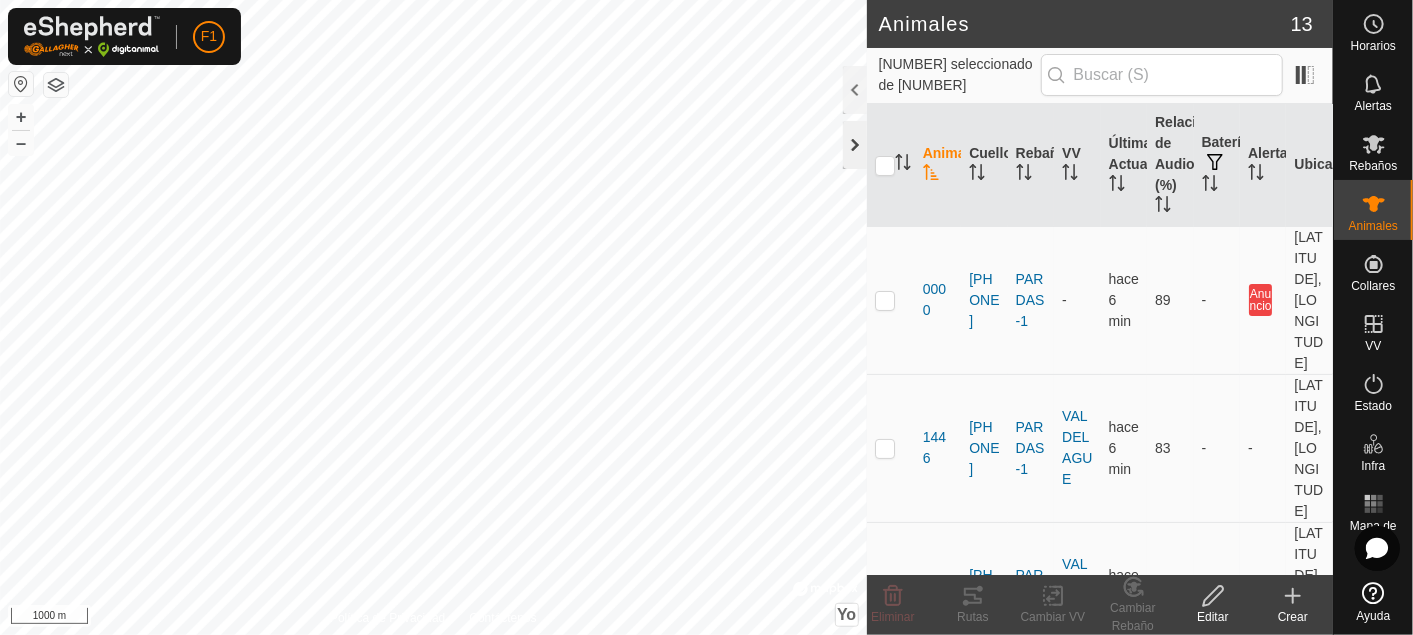 click 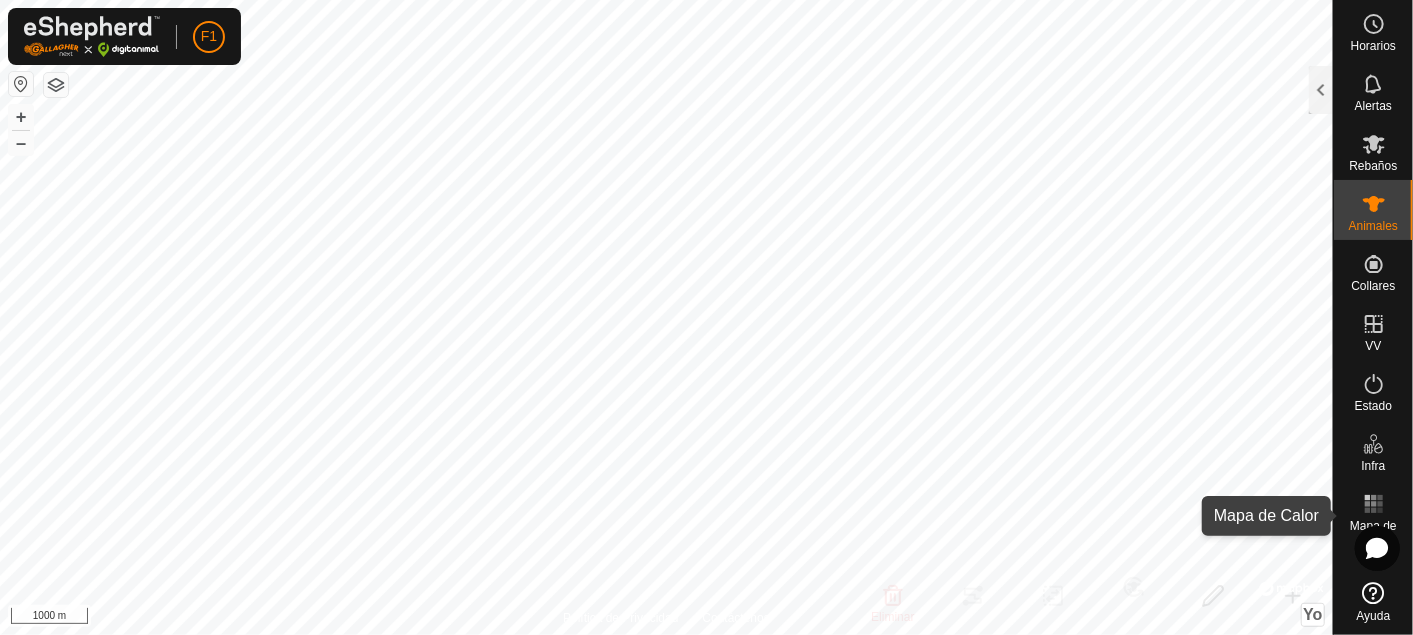 click 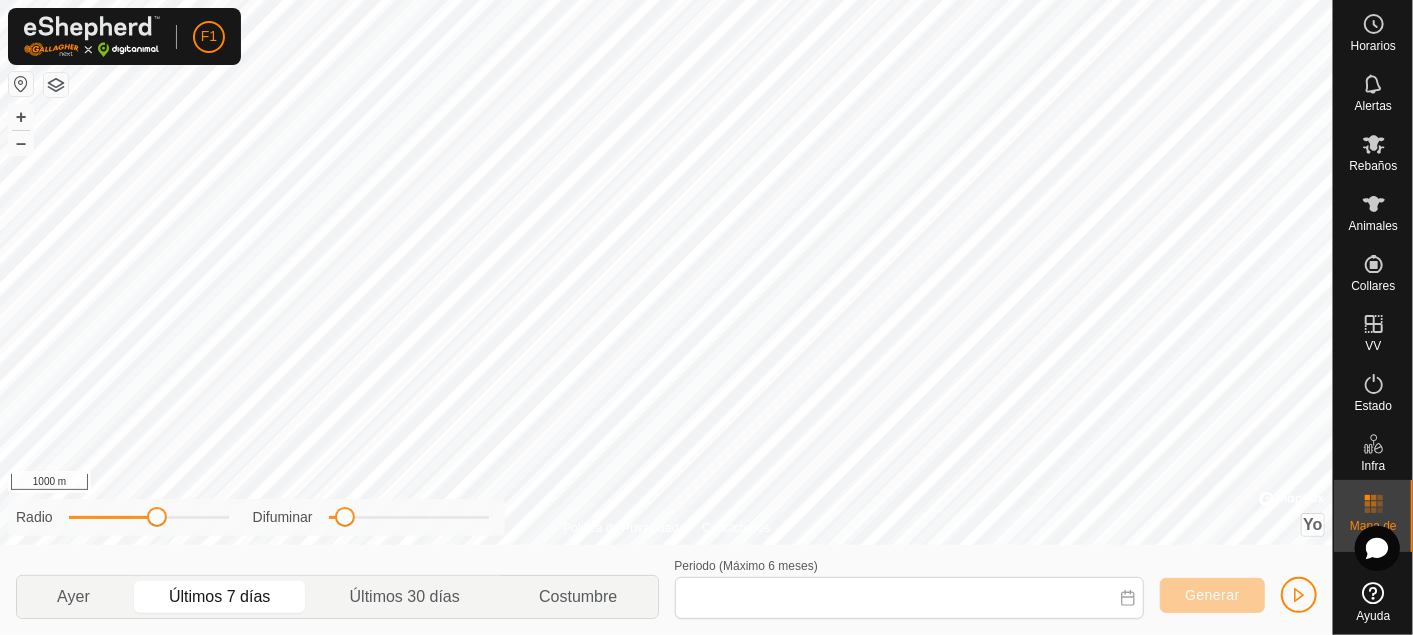 type on "[DATE] - [DATE]" 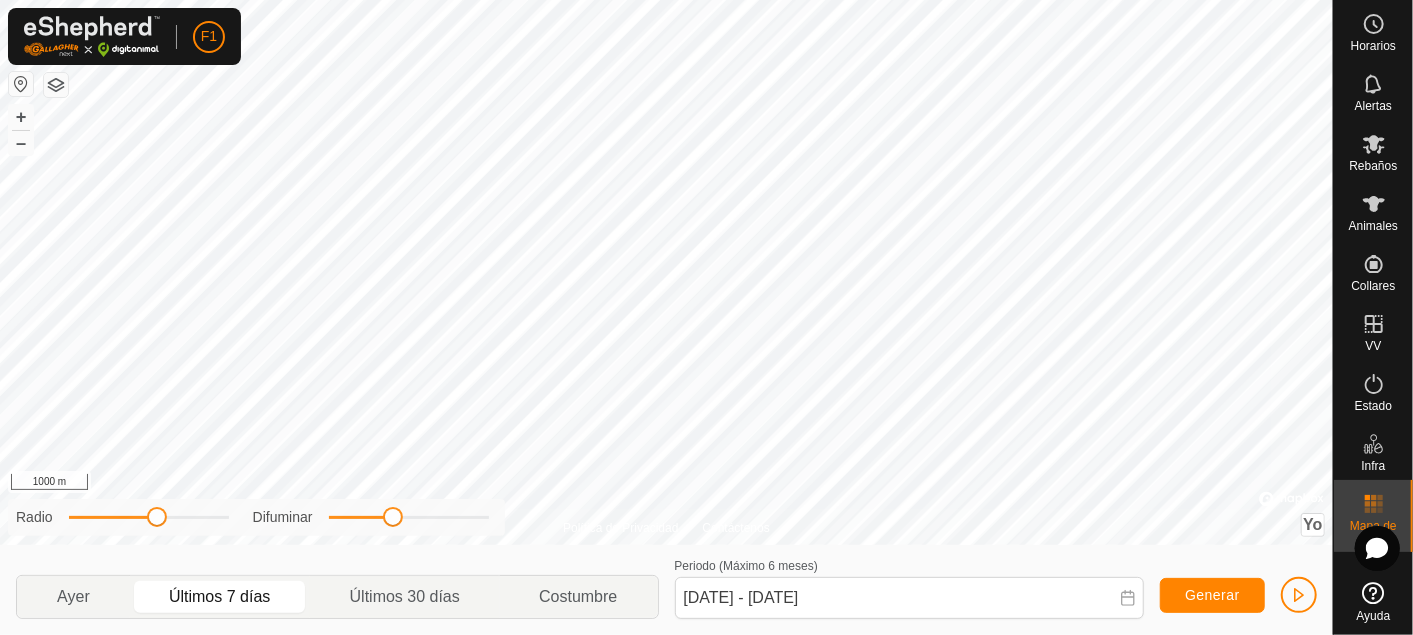 drag, startPoint x: 347, startPoint y: 524, endPoint x: 394, endPoint y: 534, distance: 48.052055 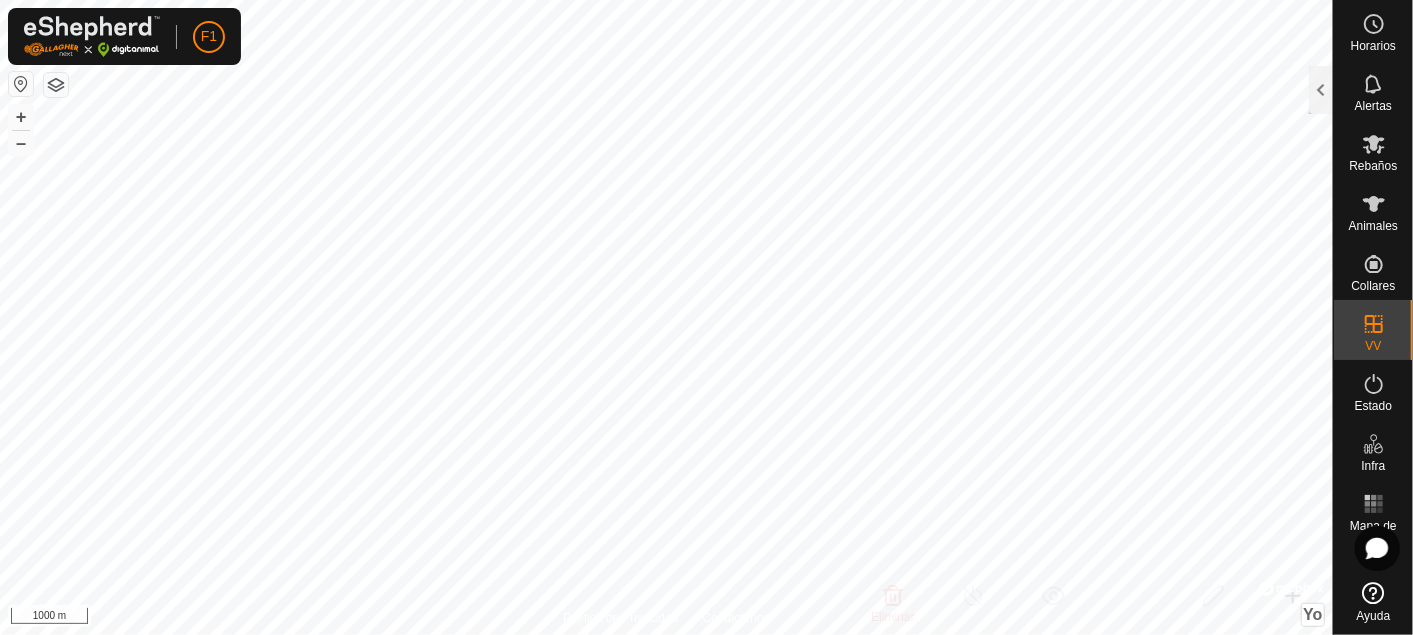 checkbox on "true" 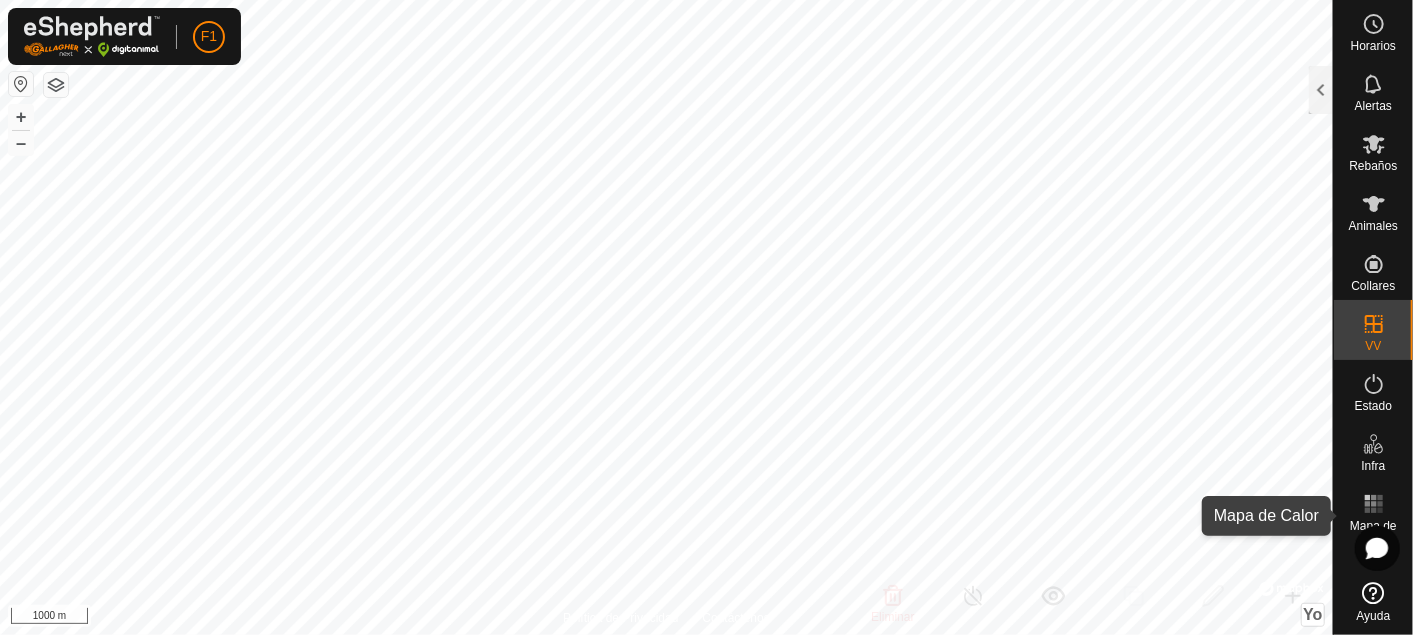 click 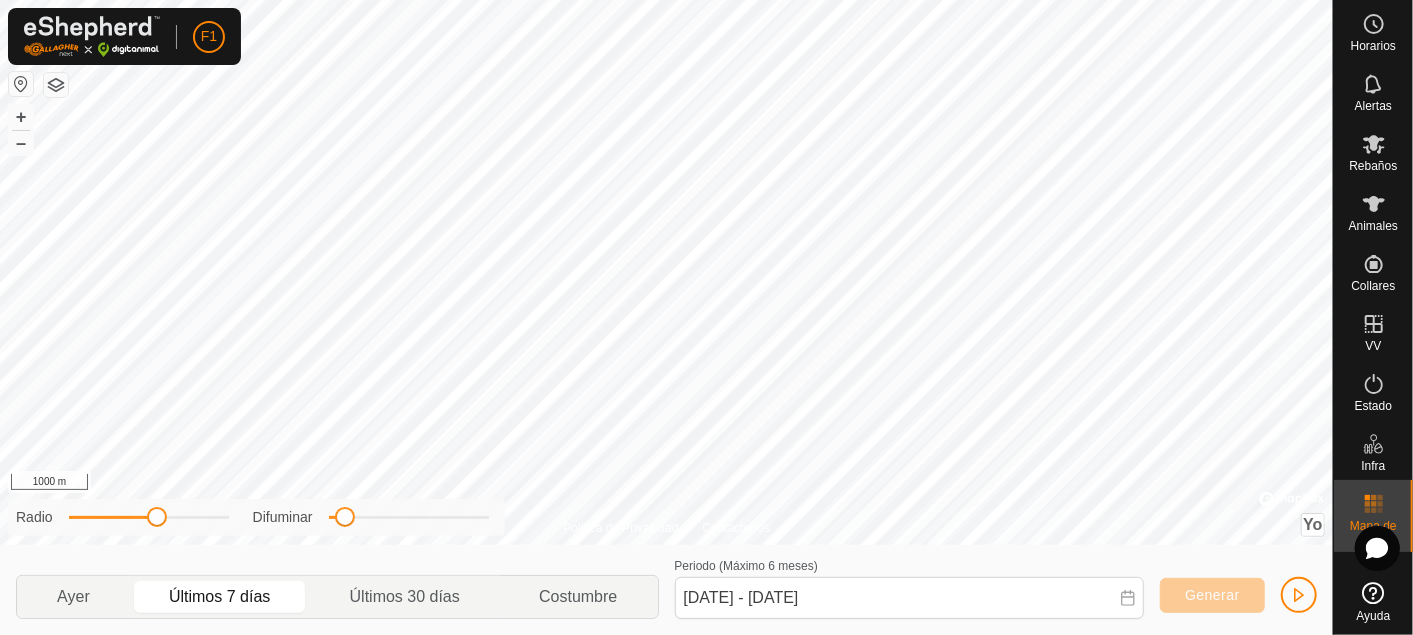 click on "Últimos 7 días" 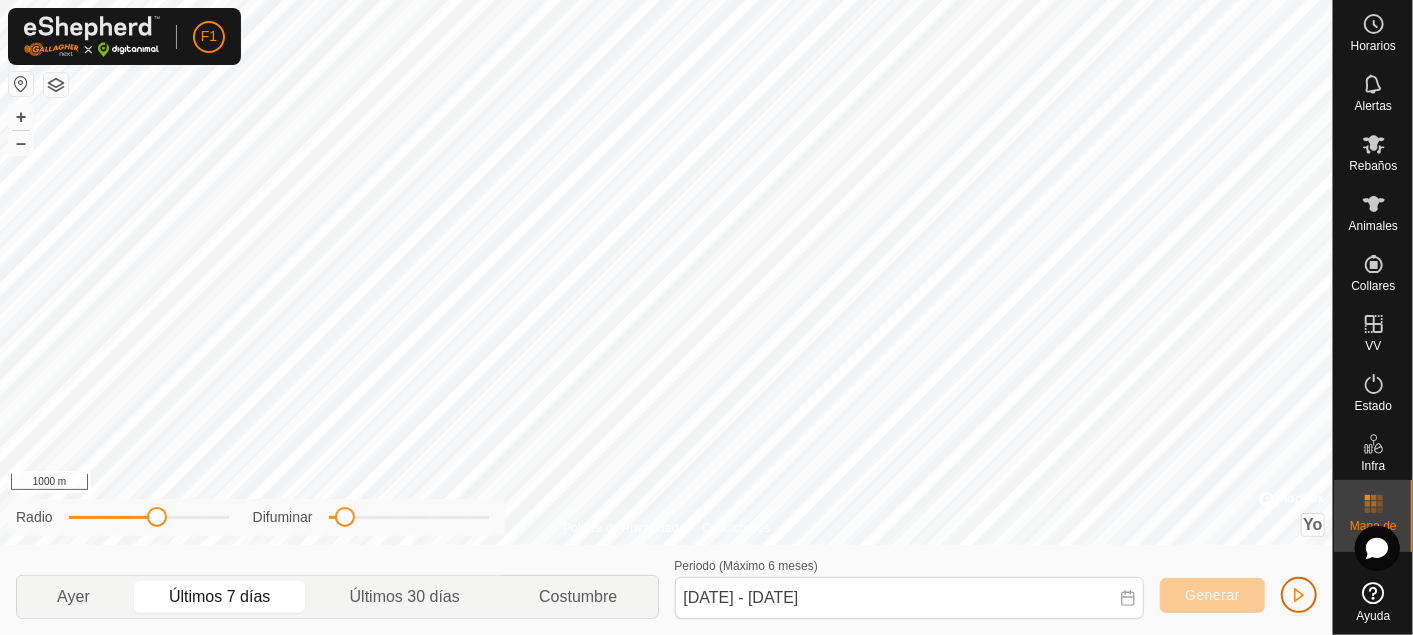 click 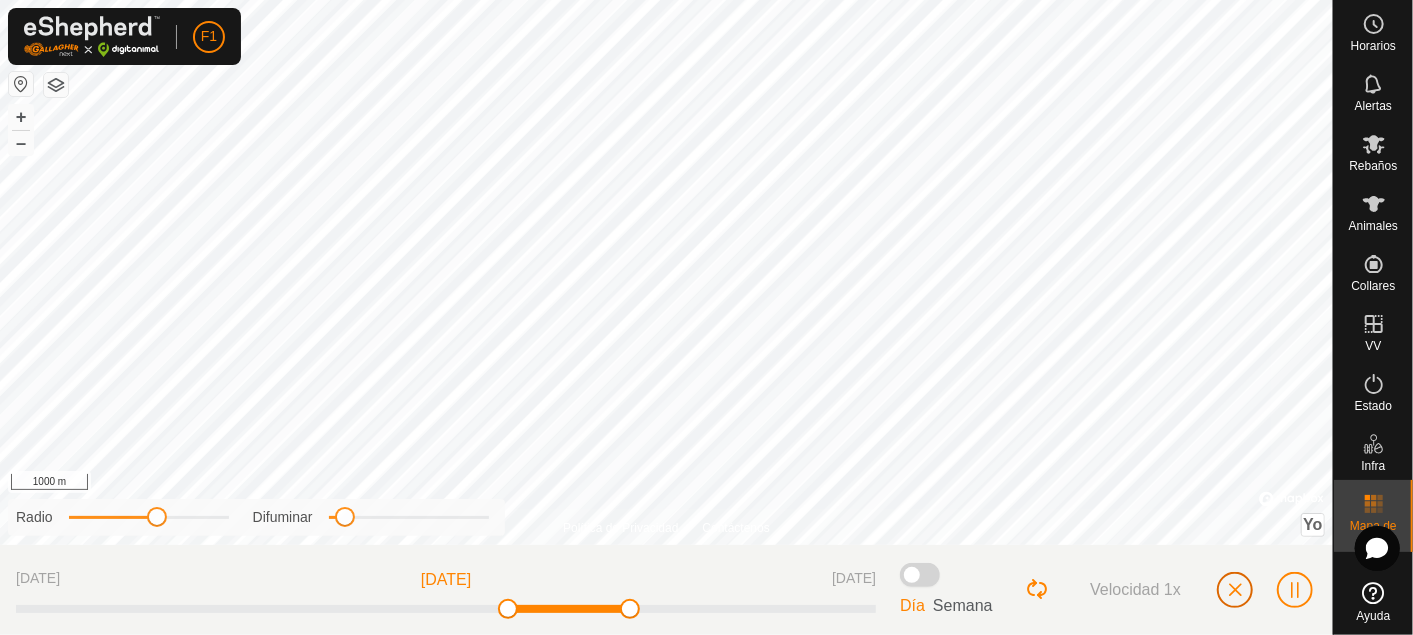 click 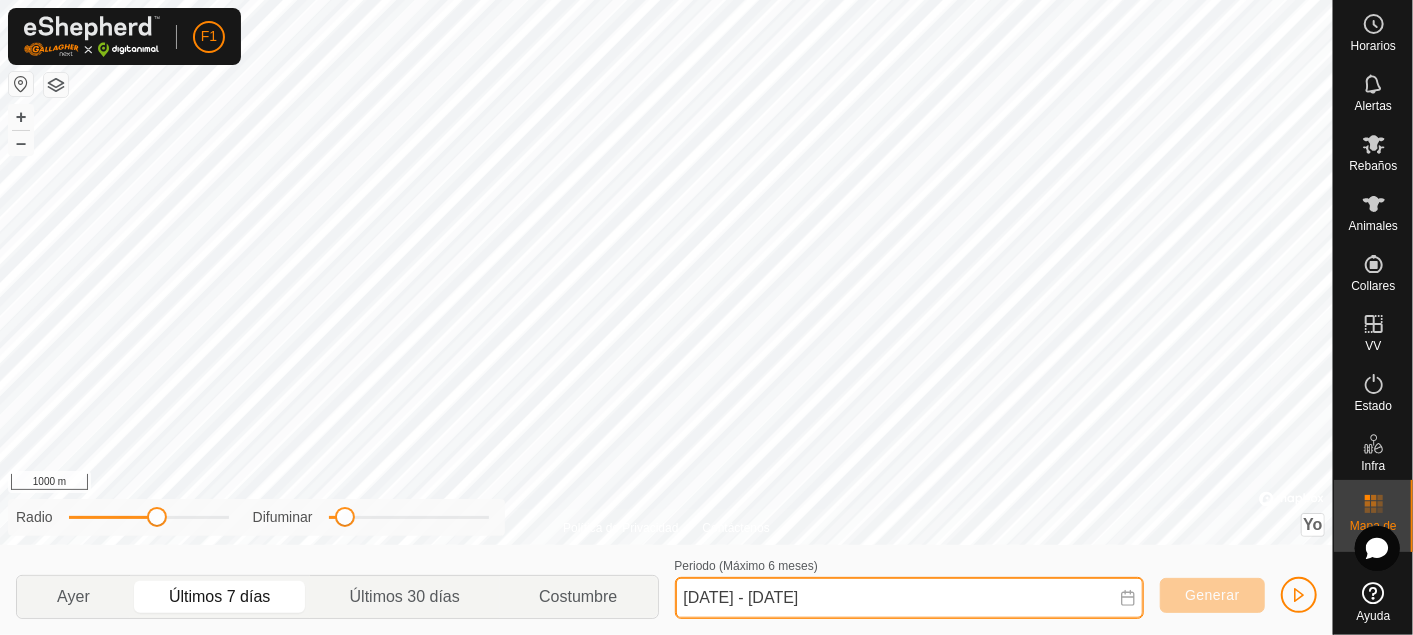 click on "[DATE] - [DATE]" at bounding box center [910, 598] 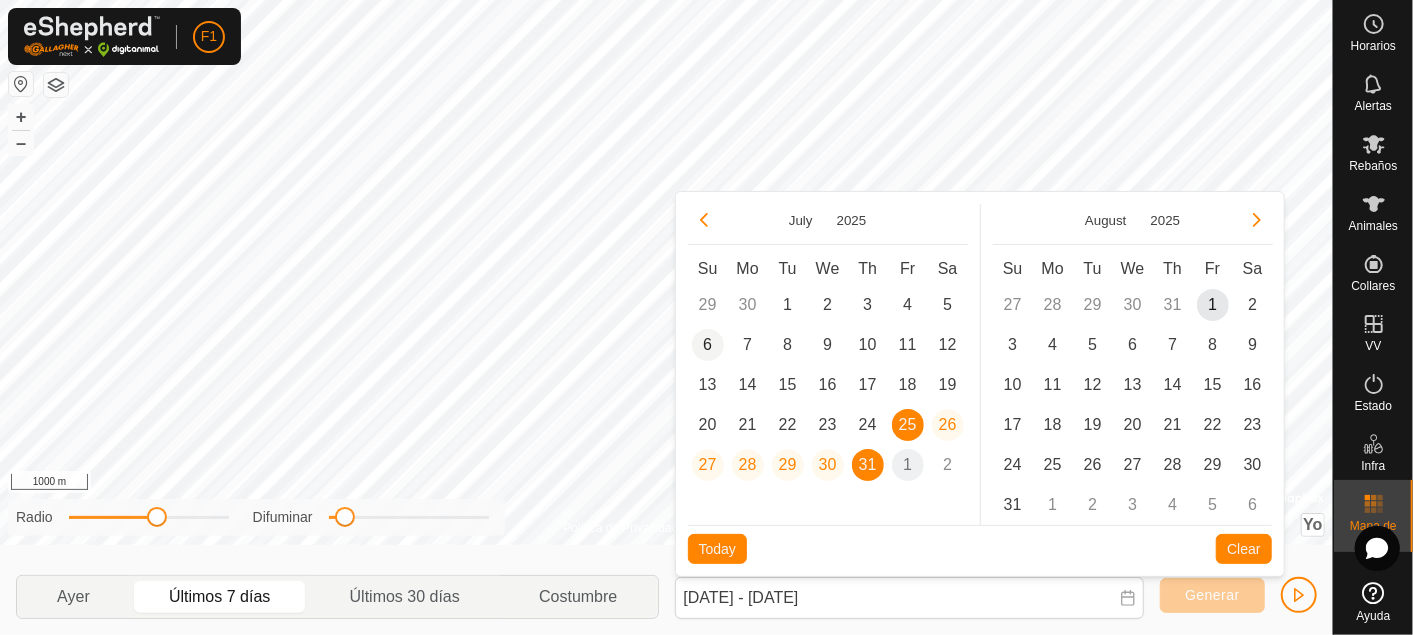 click on "6" at bounding box center [708, 345] 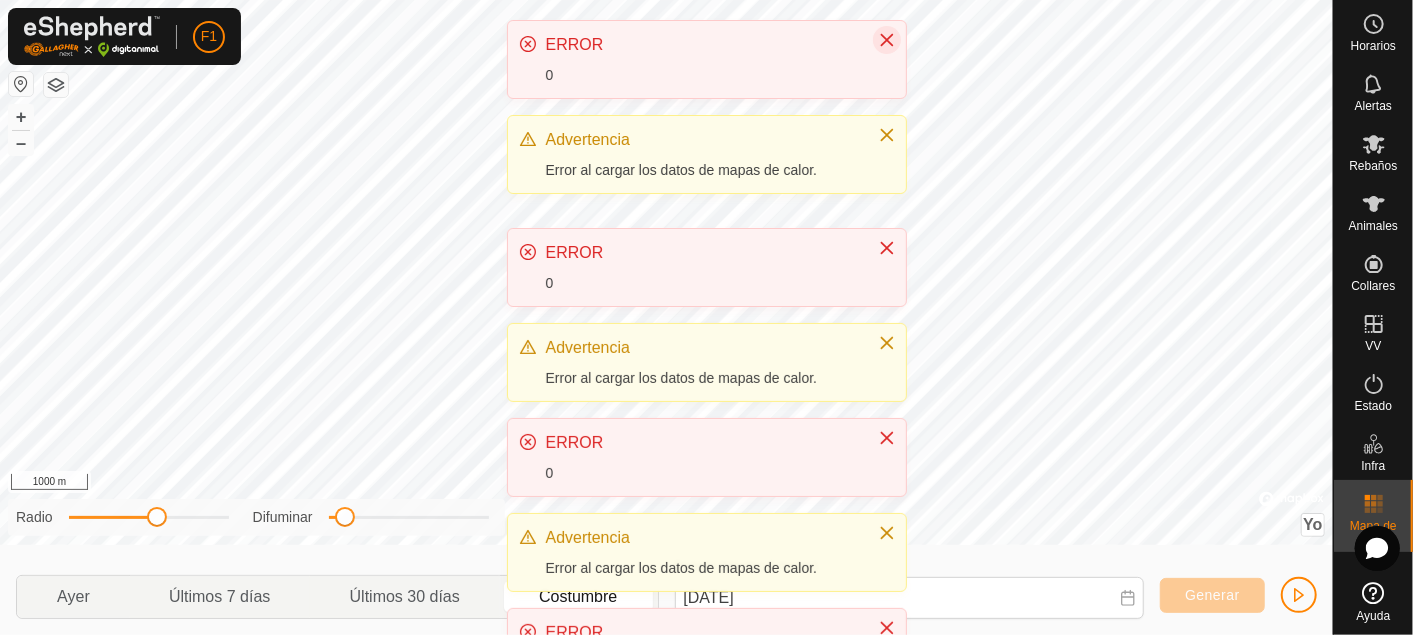click 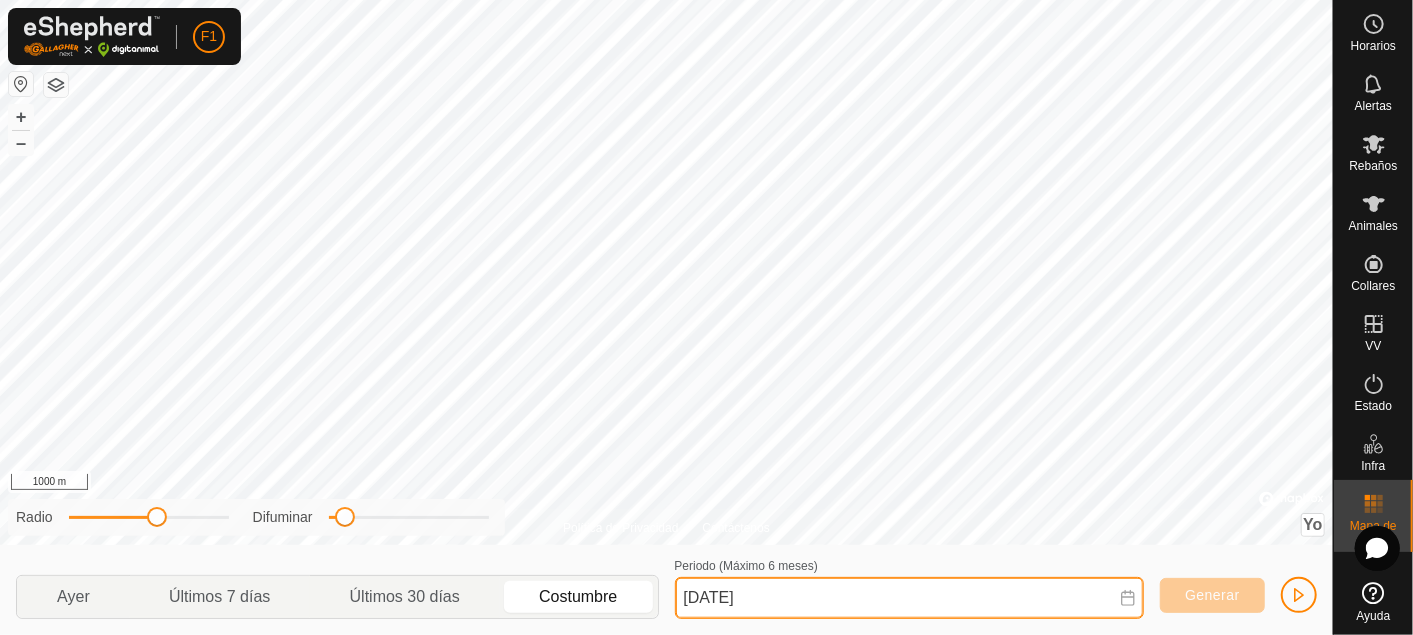 click on "[DATE]" at bounding box center (910, 598) 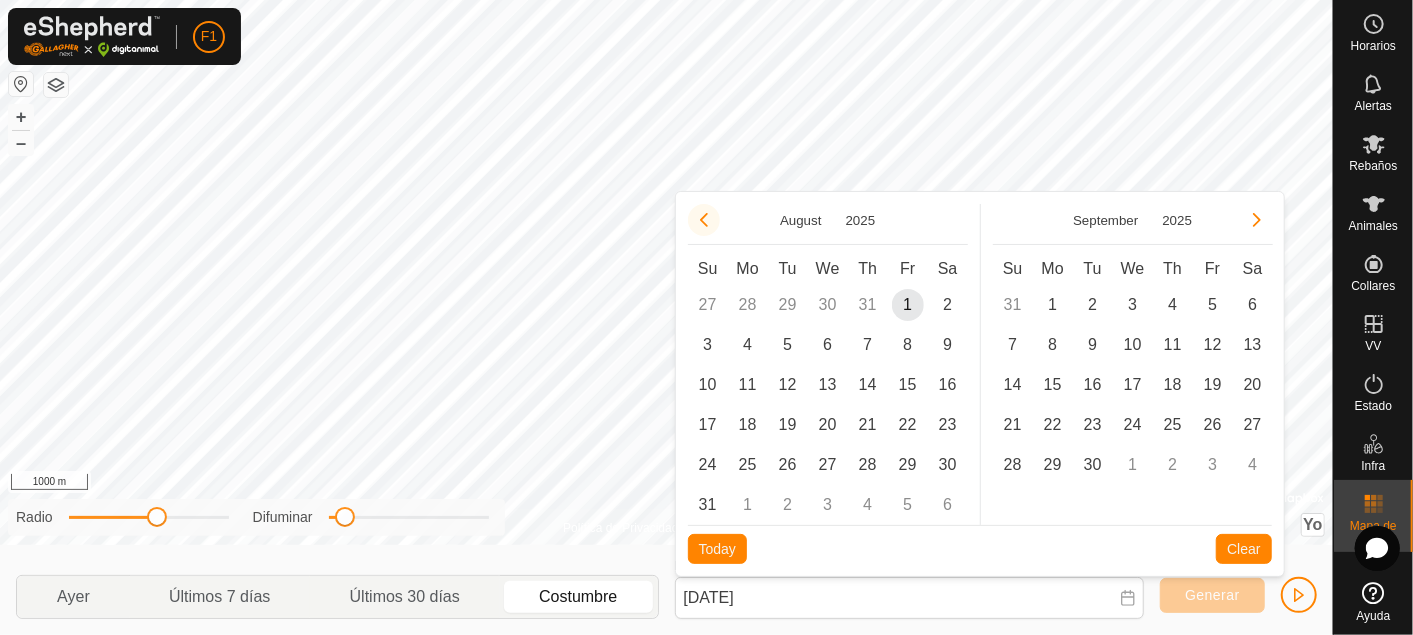 click at bounding box center (704, 220) 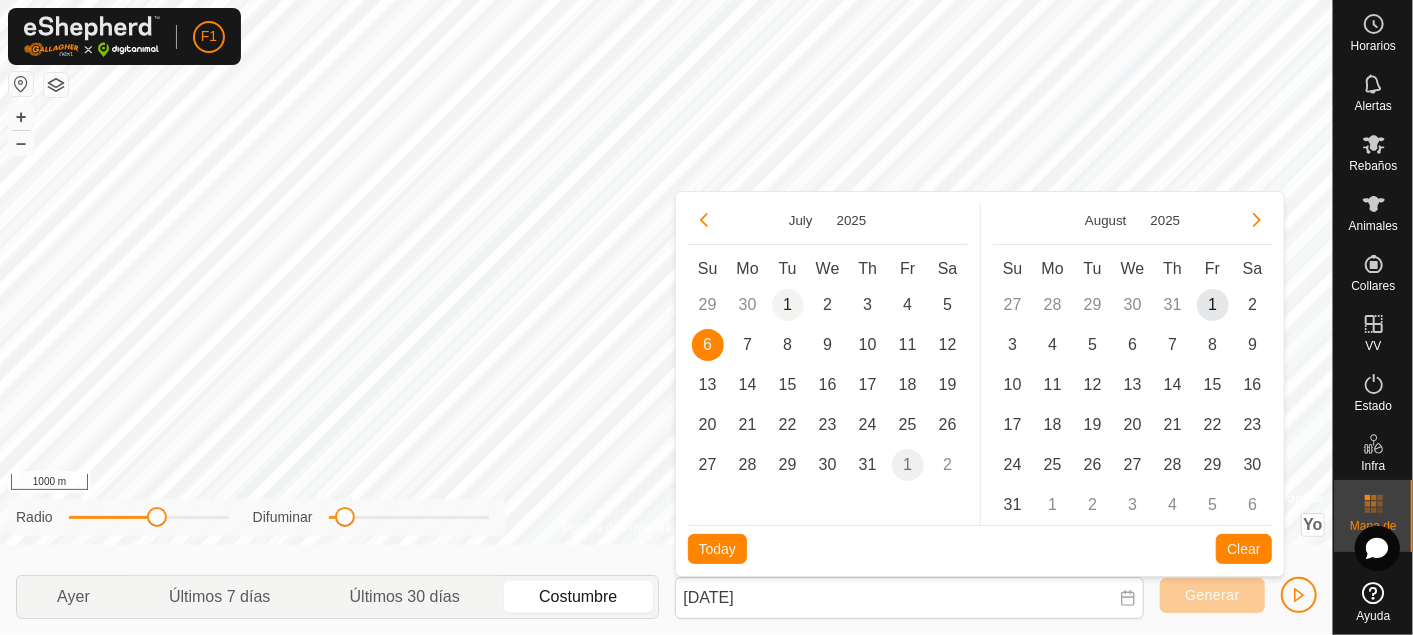 click on "1" at bounding box center (788, 305) 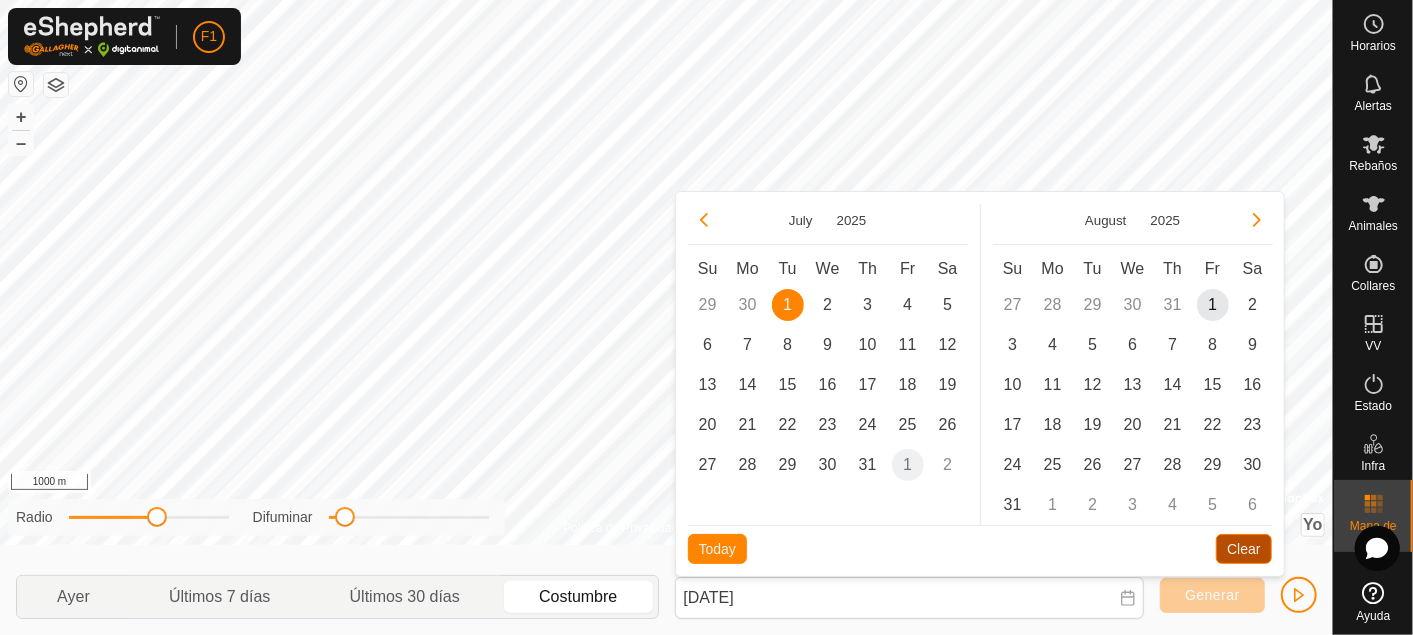 click on "Clear" at bounding box center [1243, 549] 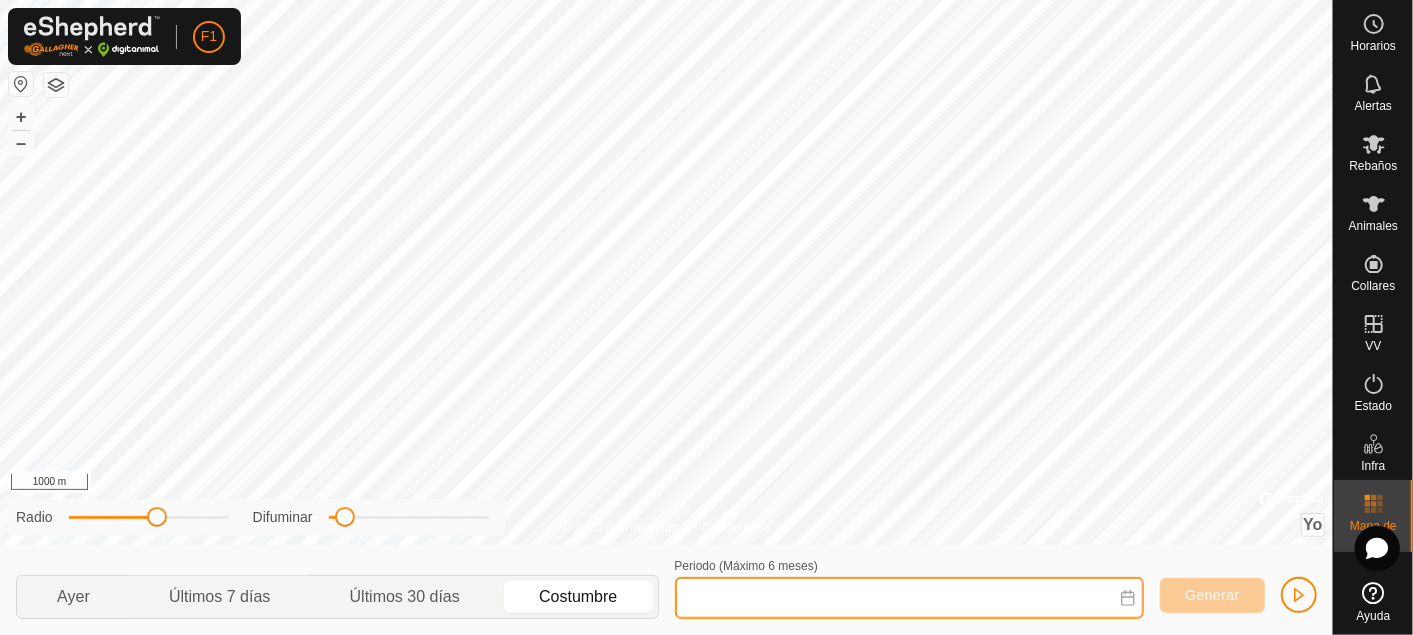 click on "Periodo (Máximo 6 meses)" at bounding box center (910, 598) 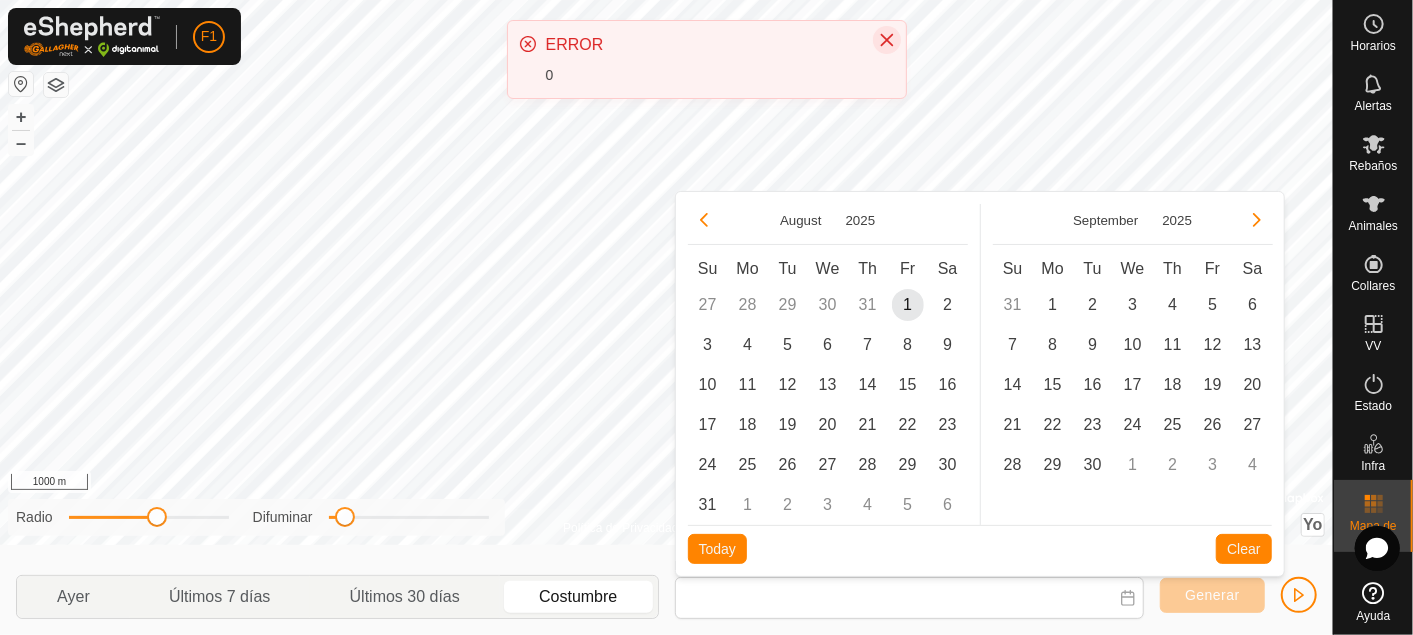 click 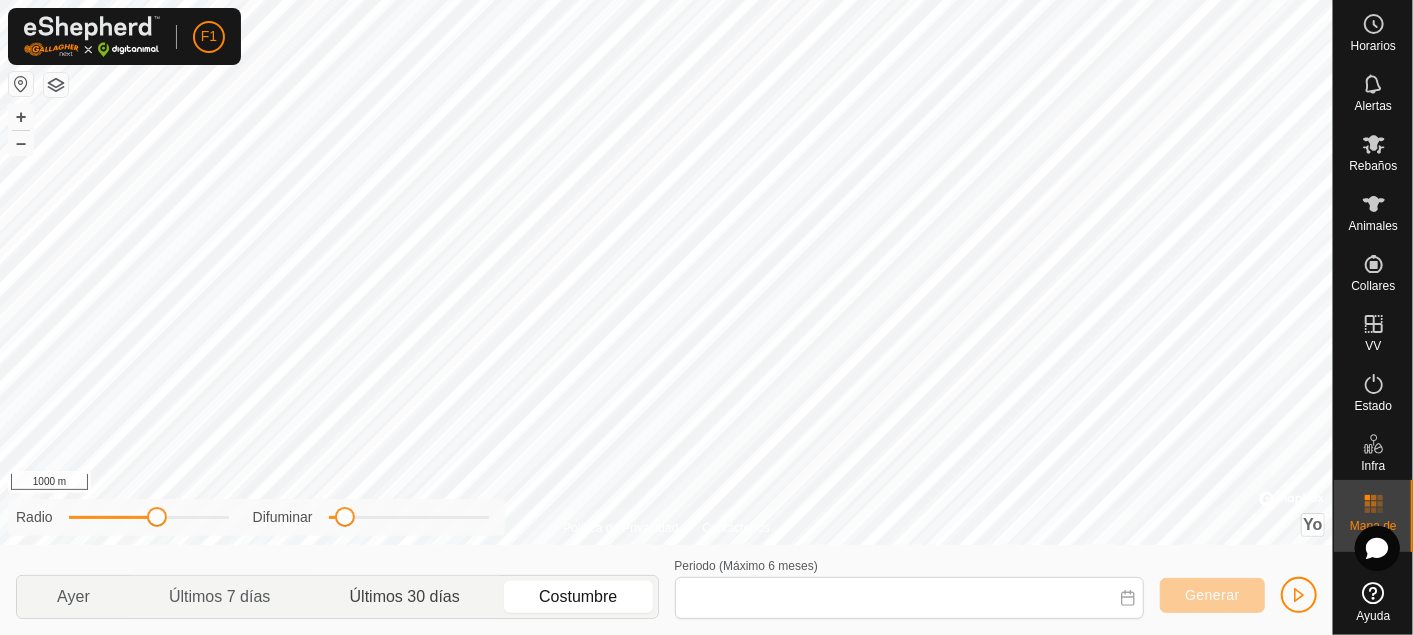 click on "Últimos 30 días" 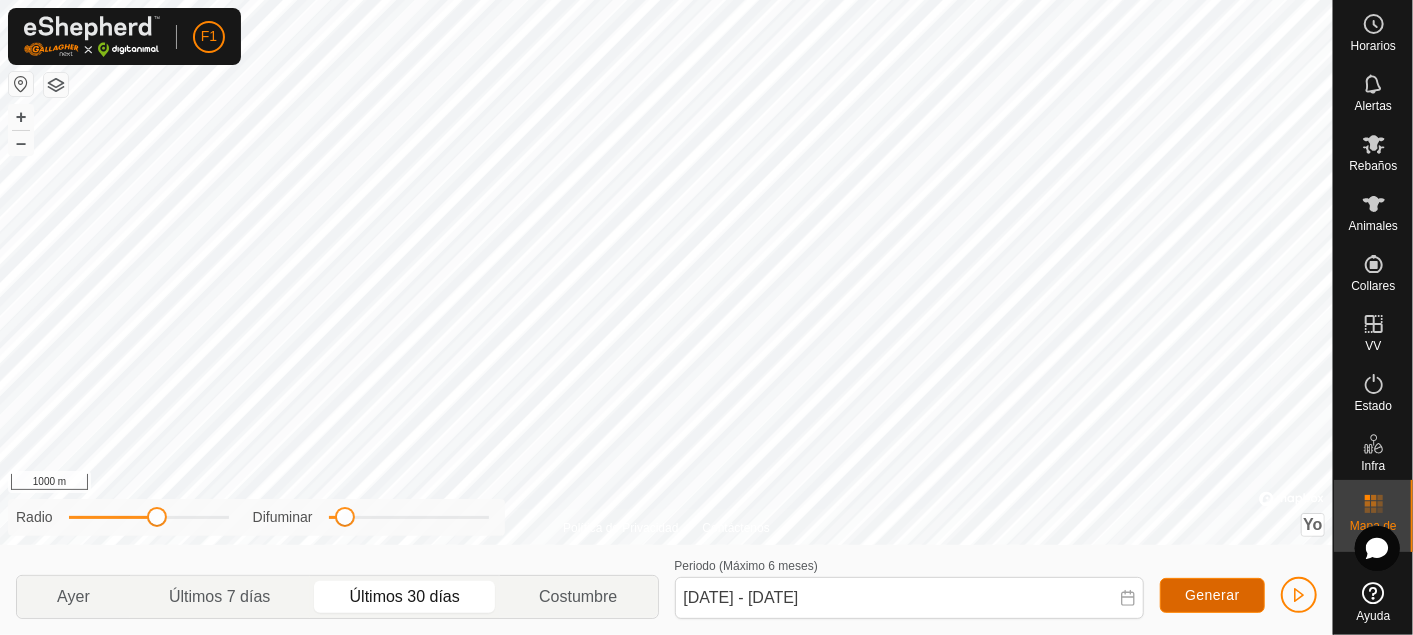 click on "Generar" 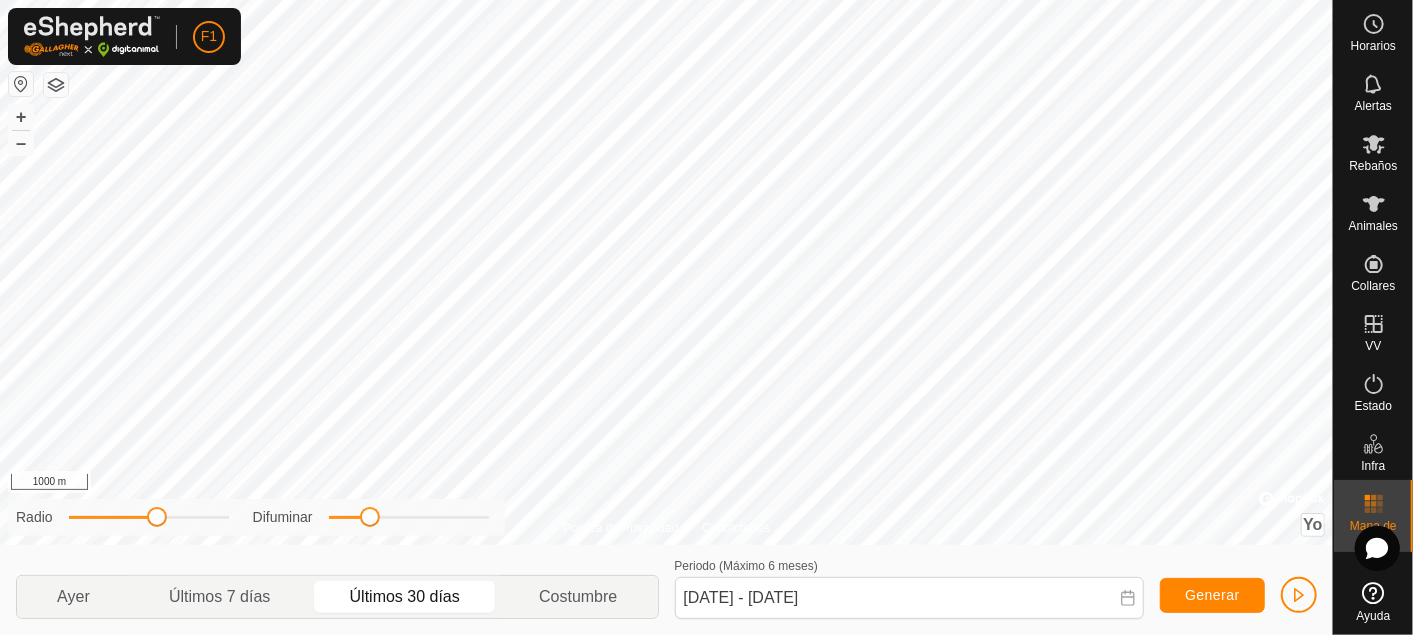 drag, startPoint x: 342, startPoint y: 522, endPoint x: 372, endPoint y: 524, distance: 30.066593 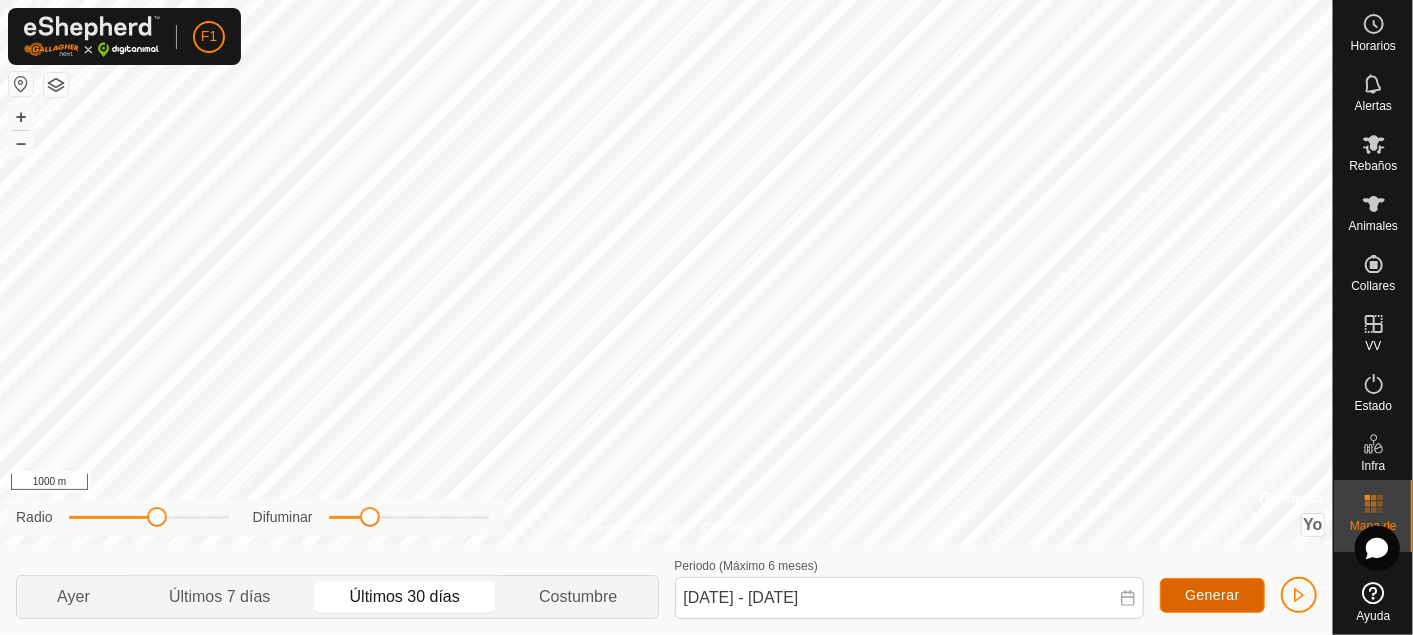 click on "Generar" 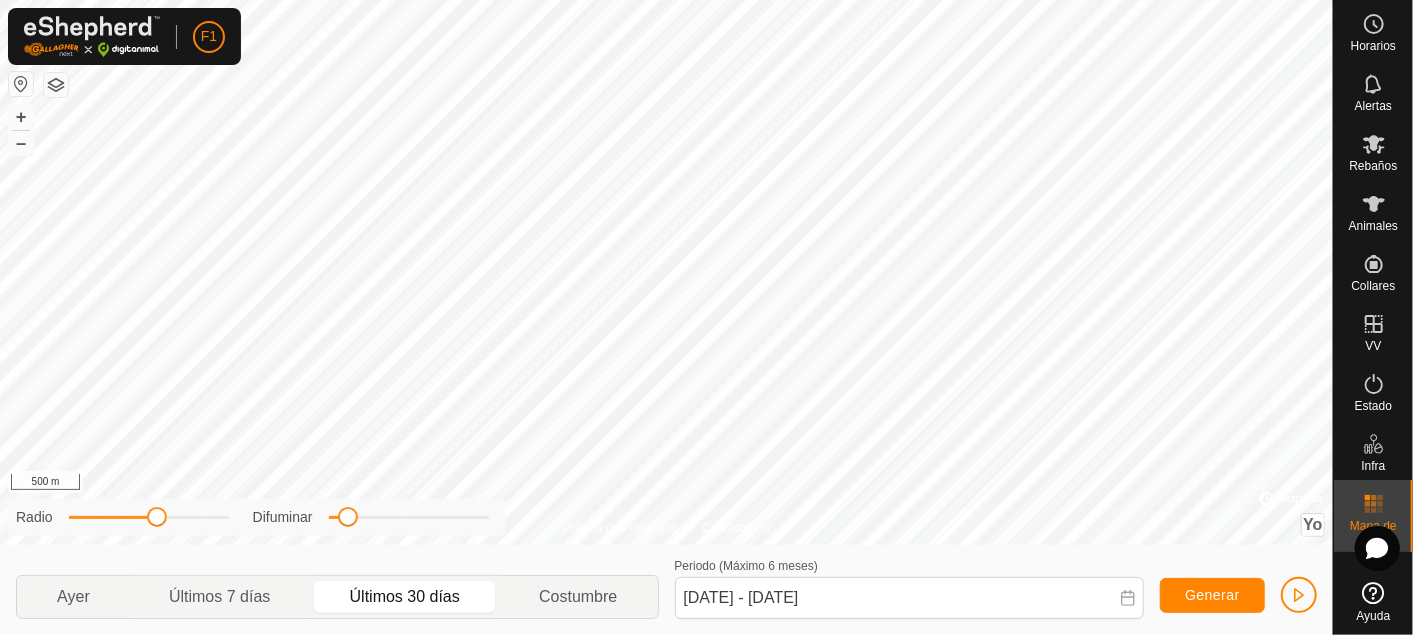 drag, startPoint x: 371, startPoint y: 525, endPoint x: 347, endPoint y: 522, distance: 24.186773 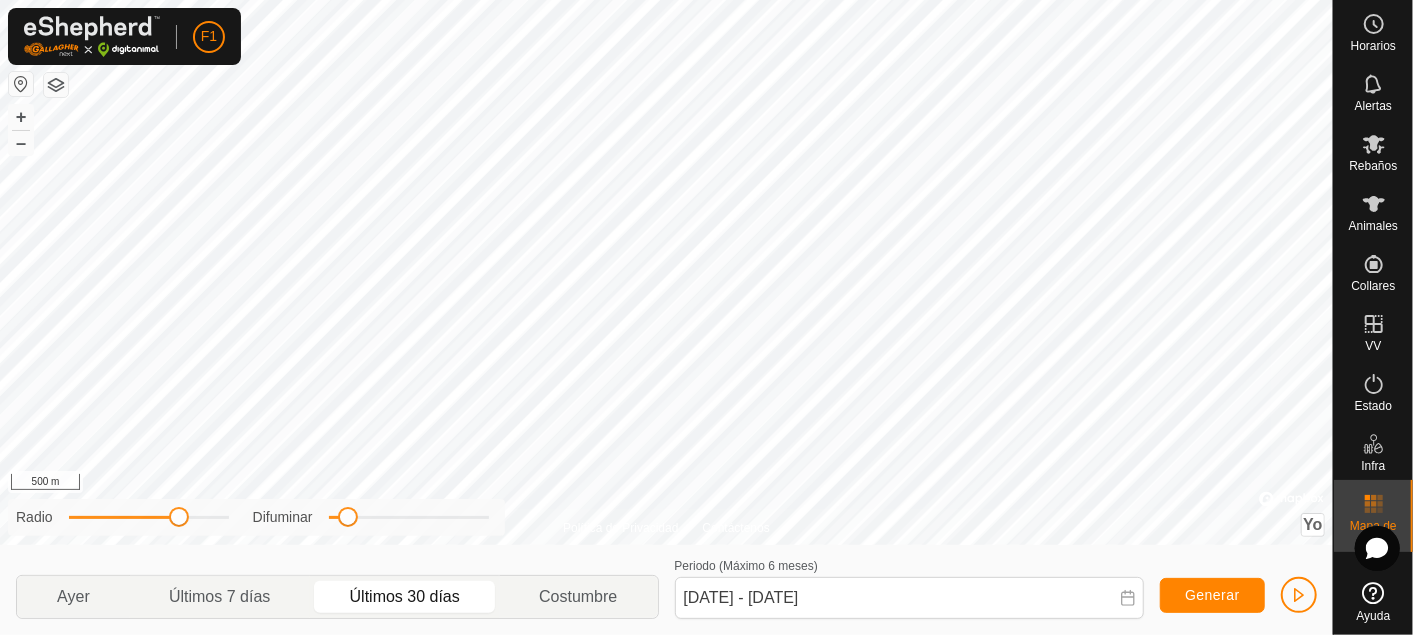 drag, startPoint x: 160, startPoint y: 526, endPoint x: 180, endPoint y: 526, distance: 20 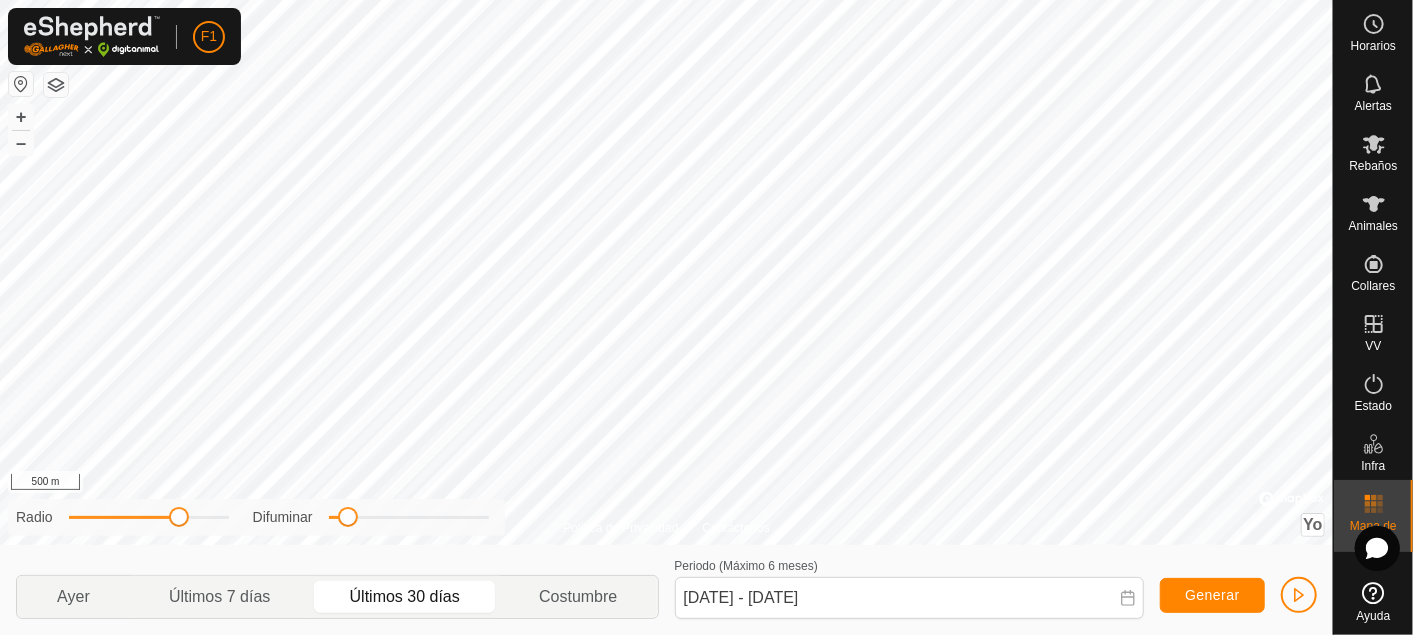 click 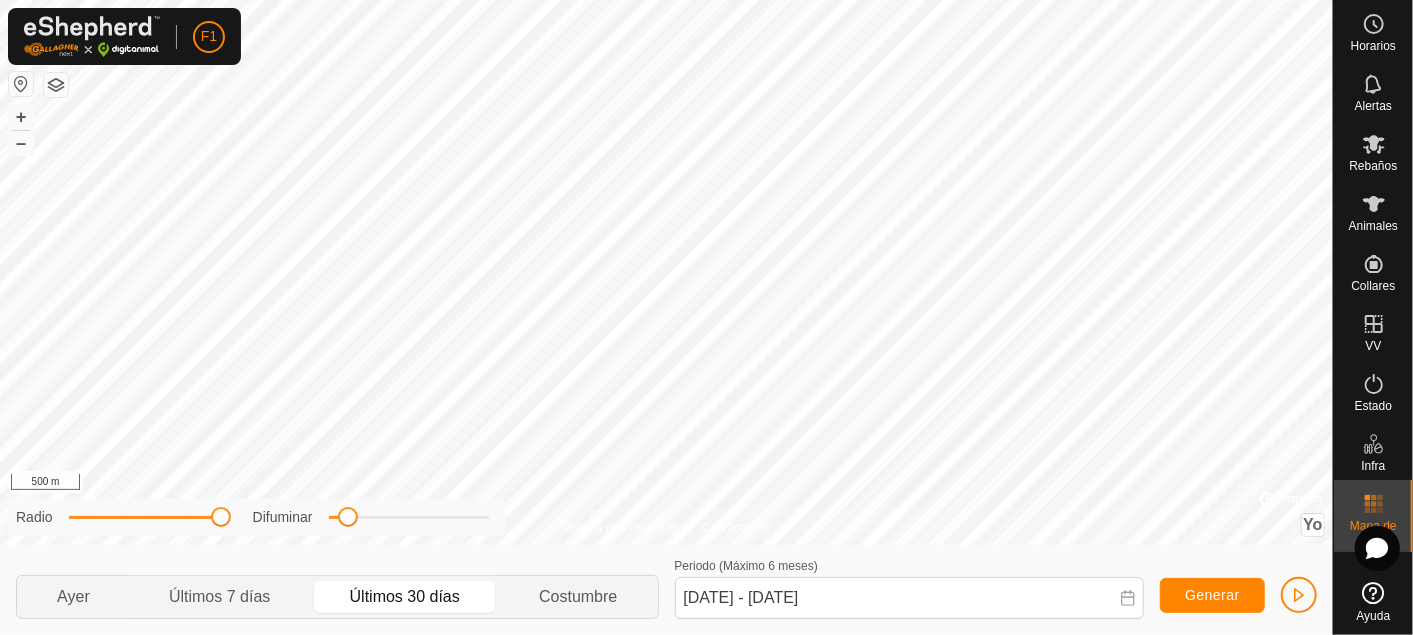 click 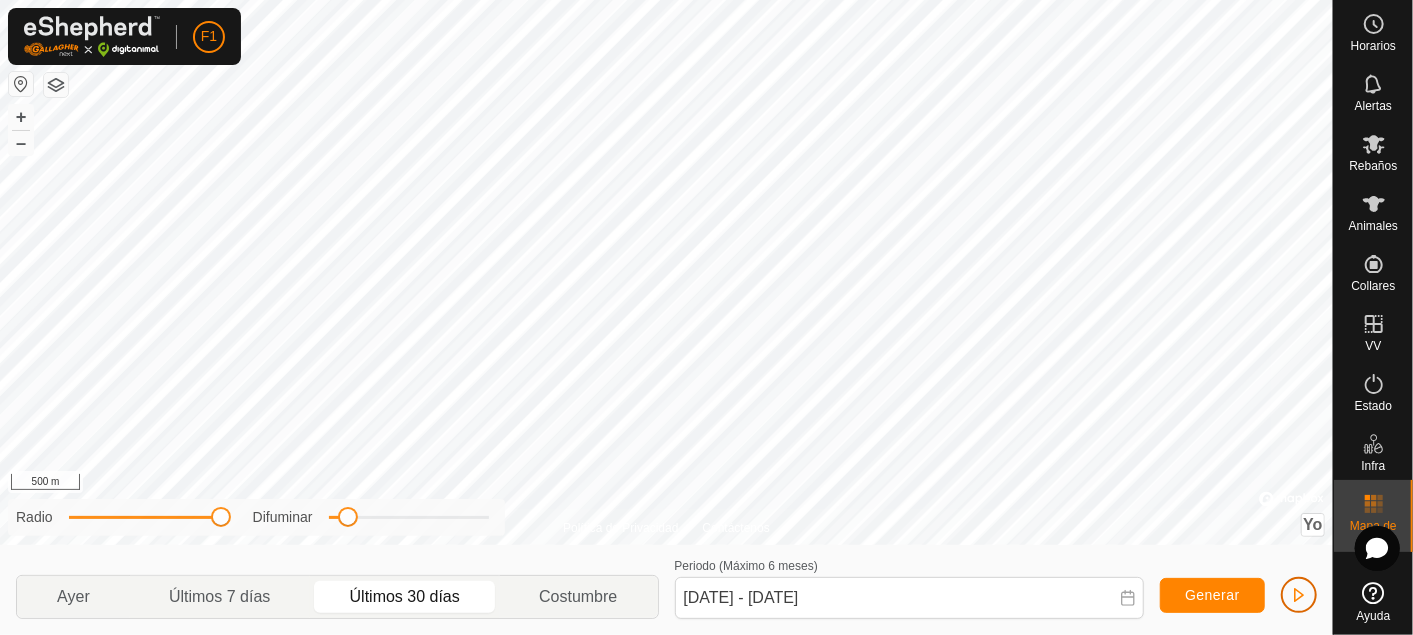 click 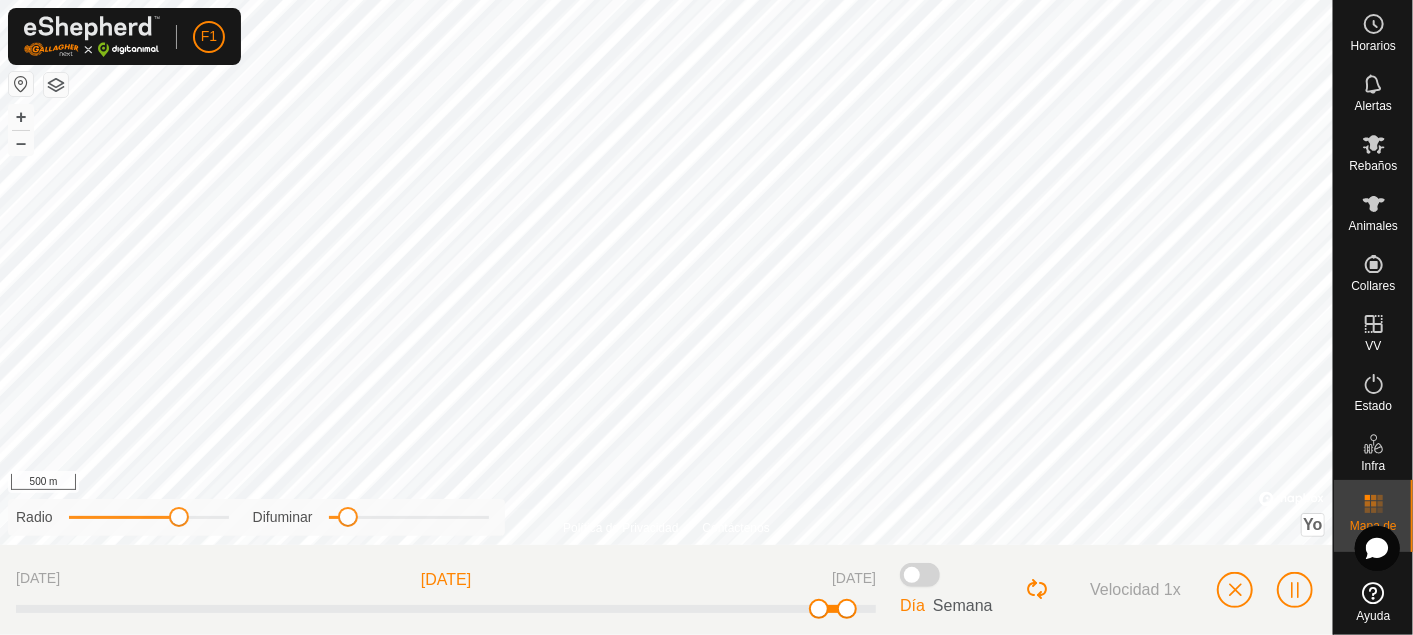 drag, startPoint x: 222, startPoint y: 523, endPoint x: 175, endPoint y: 521, distance: 47.042534 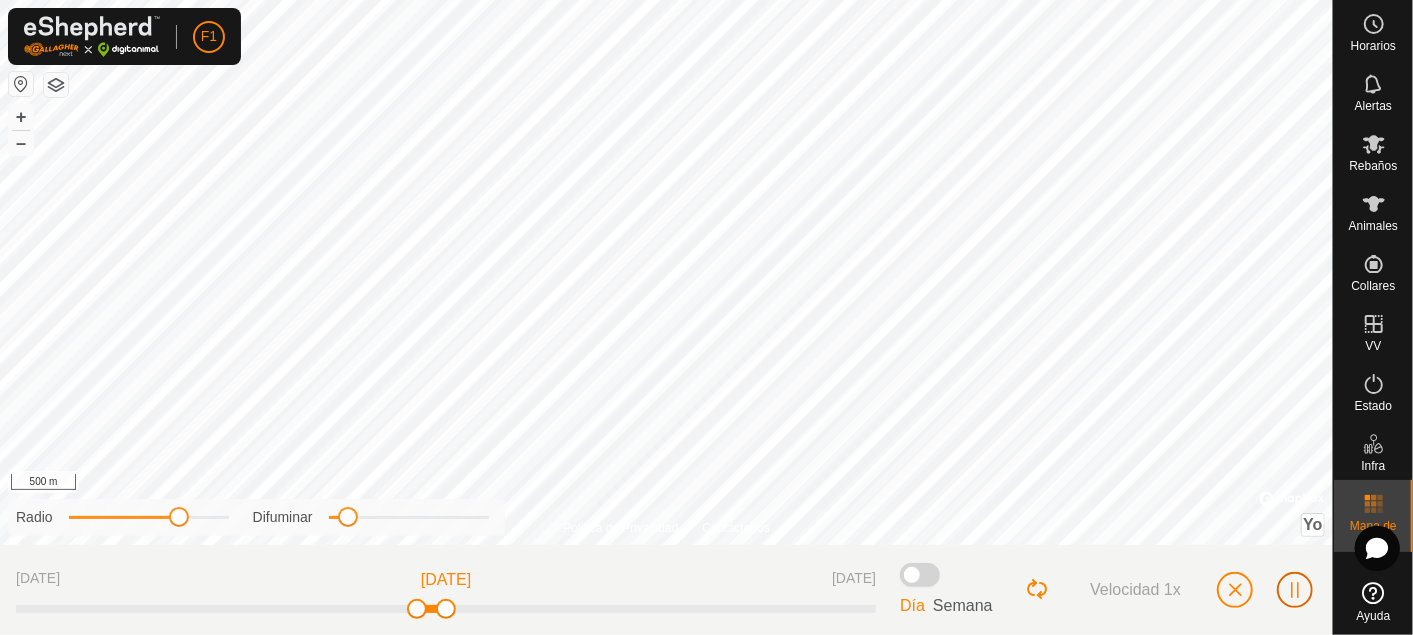 click 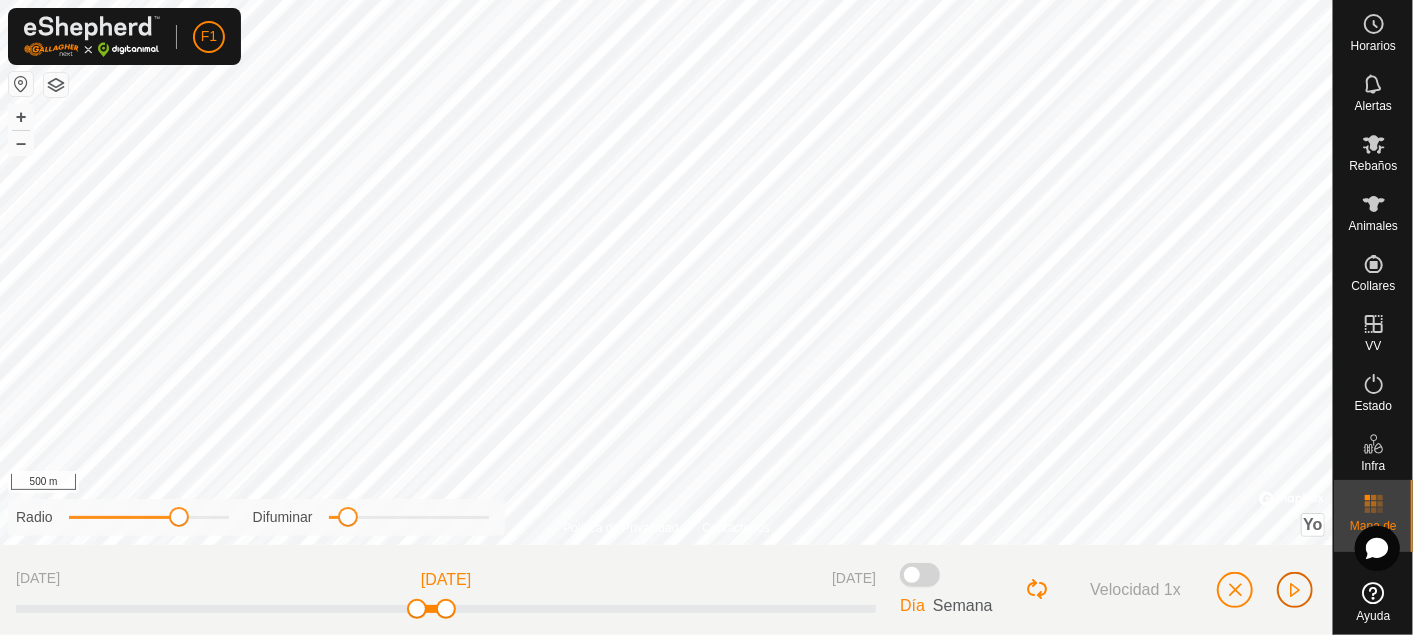 click 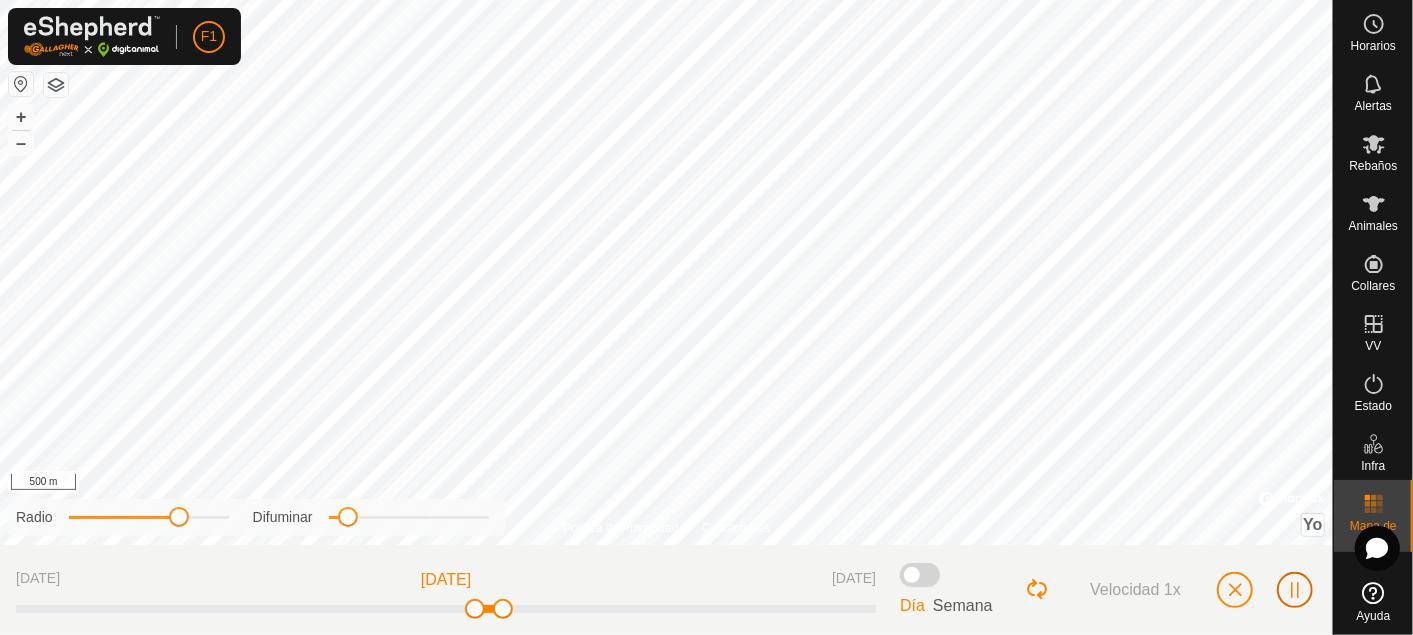click 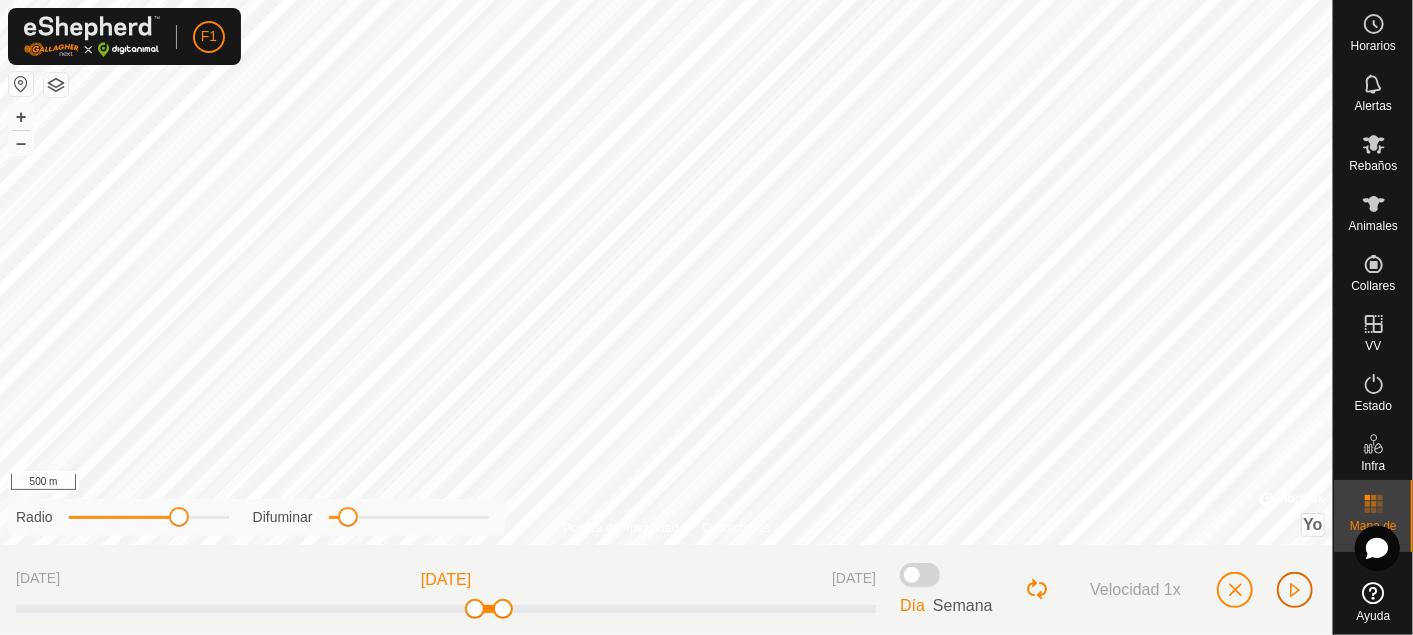 click 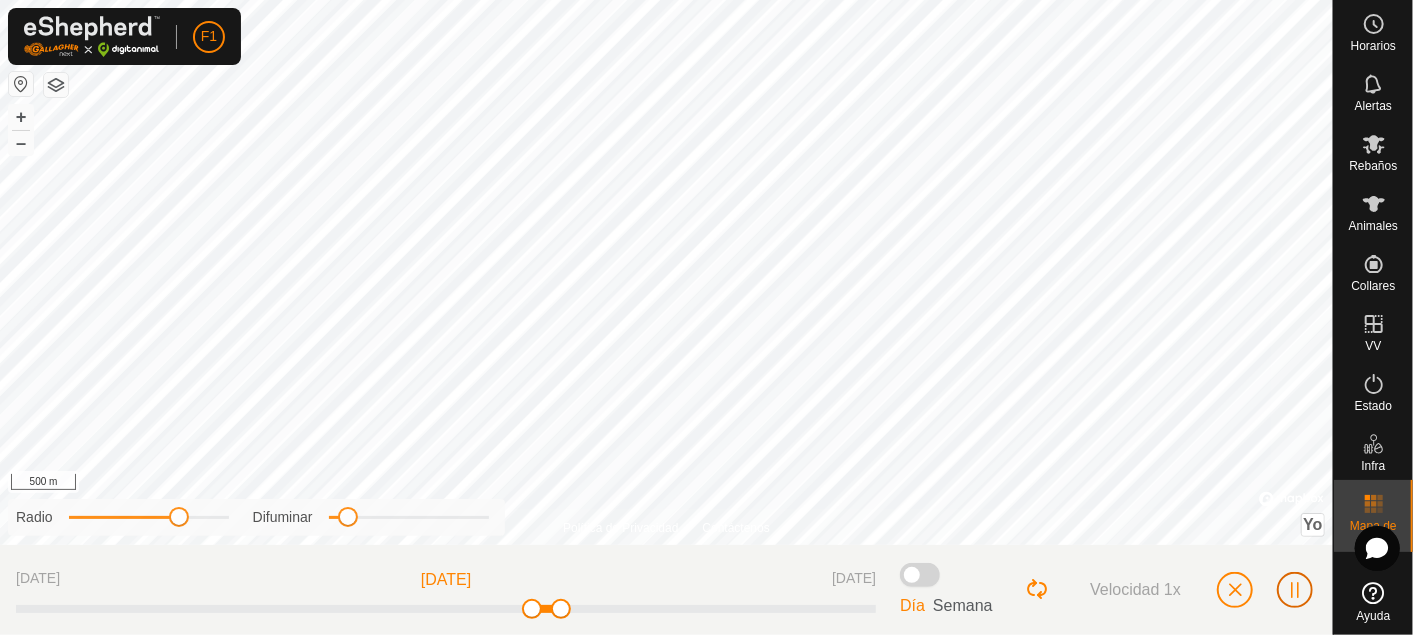 click 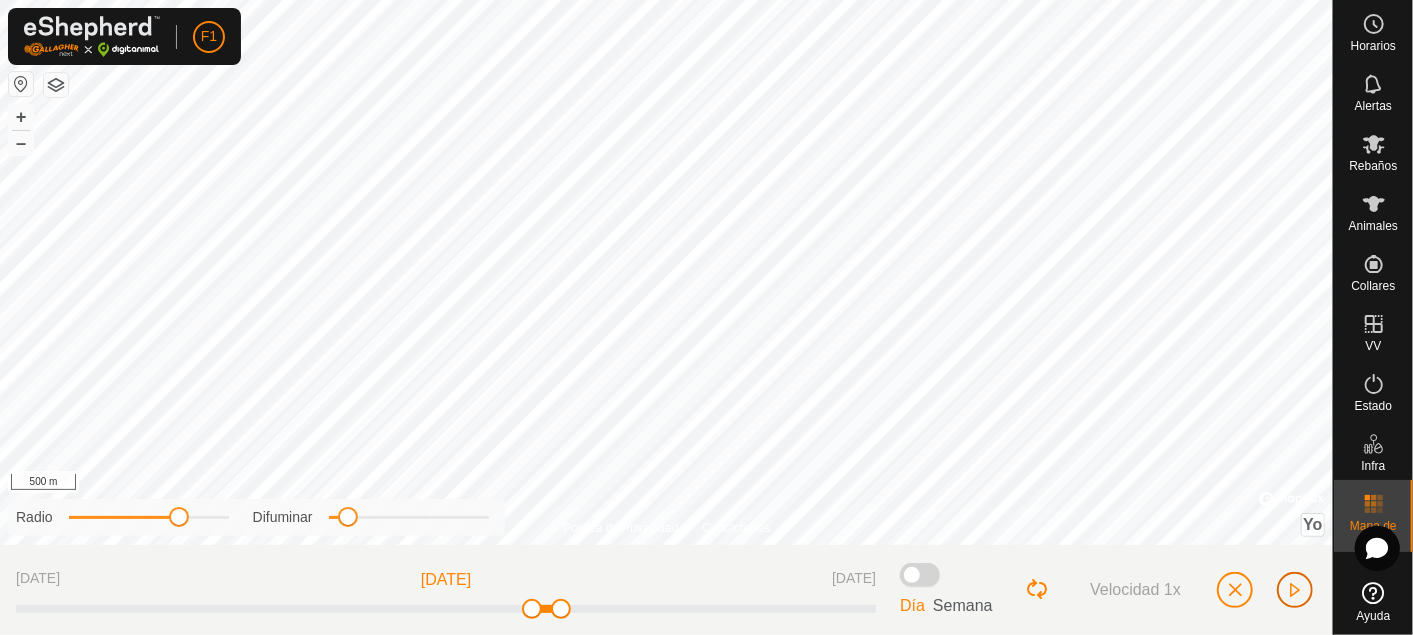 click 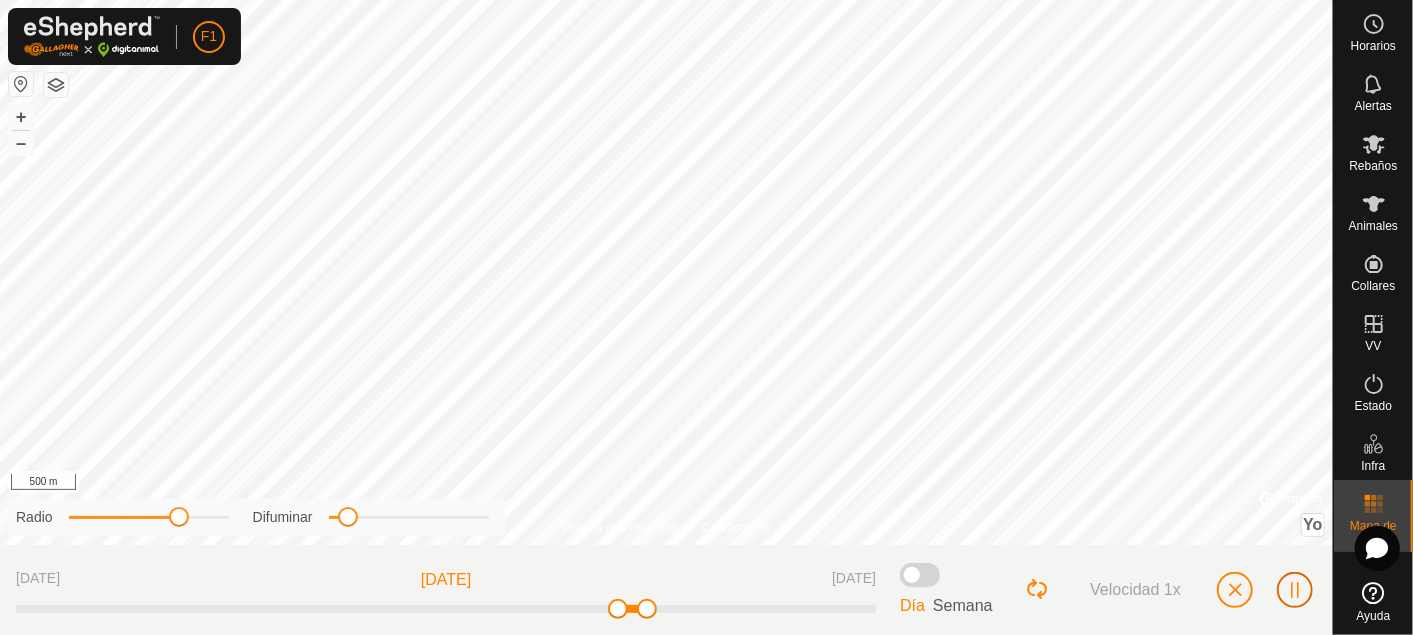 click 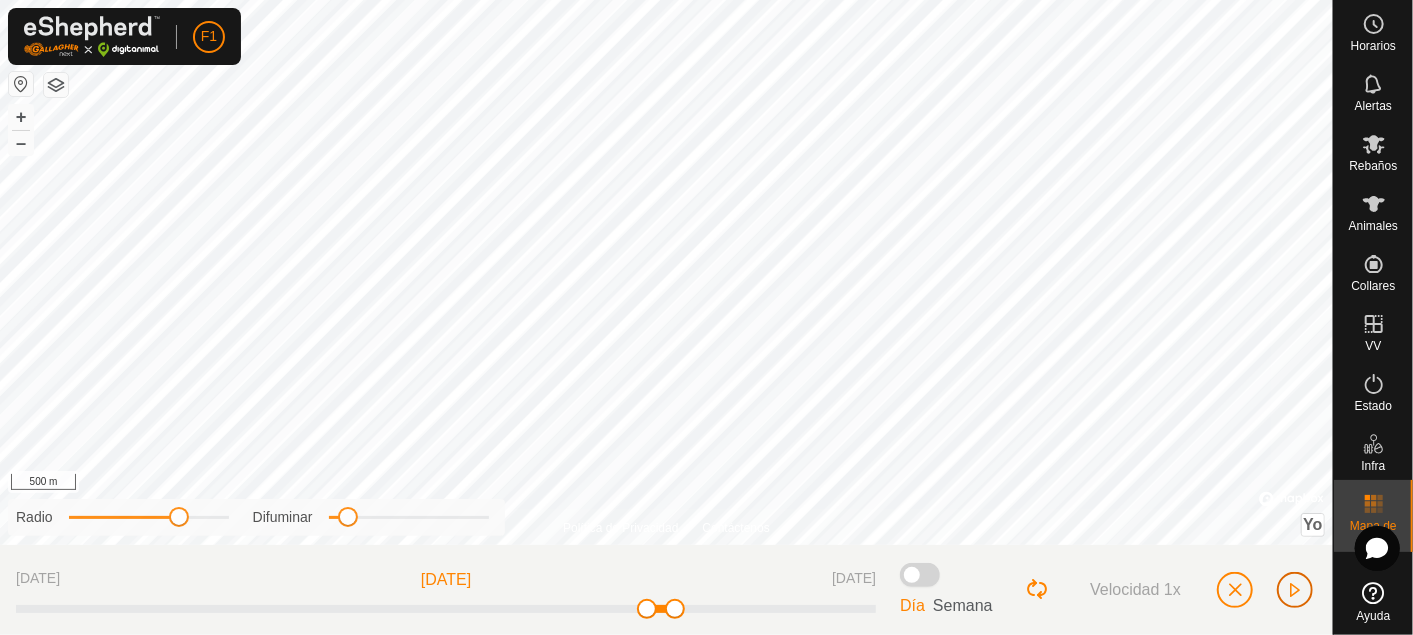 click 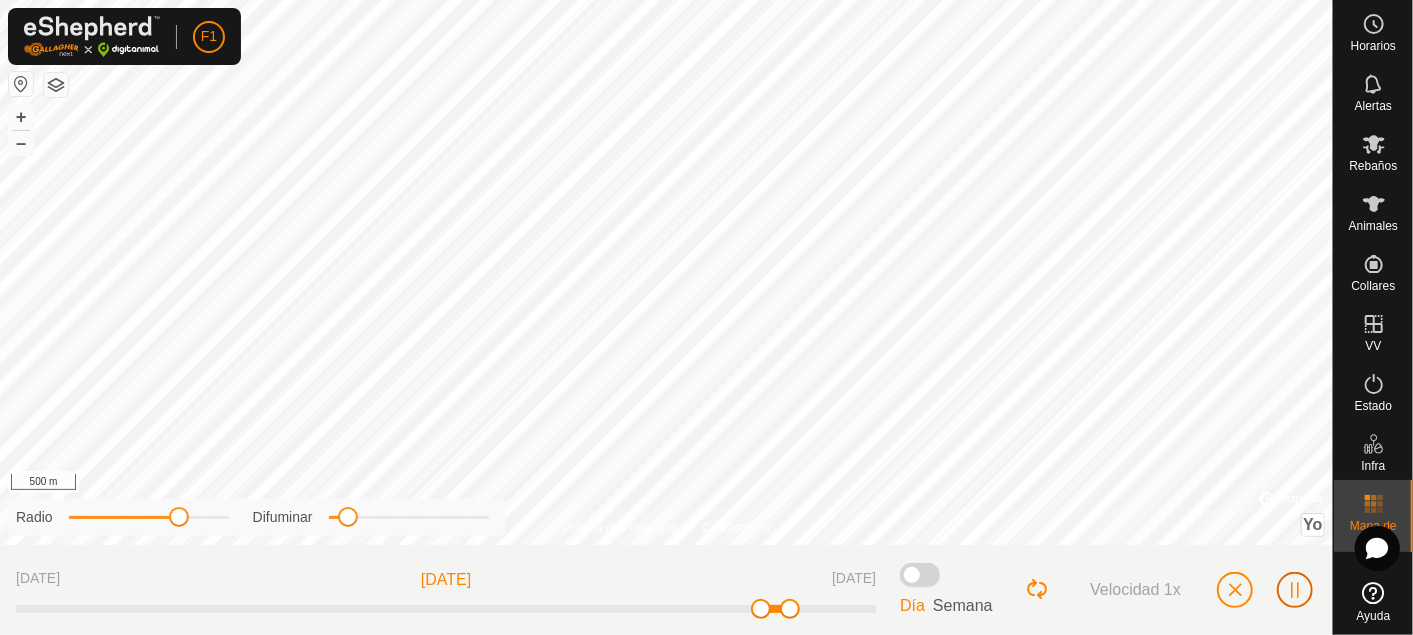 click 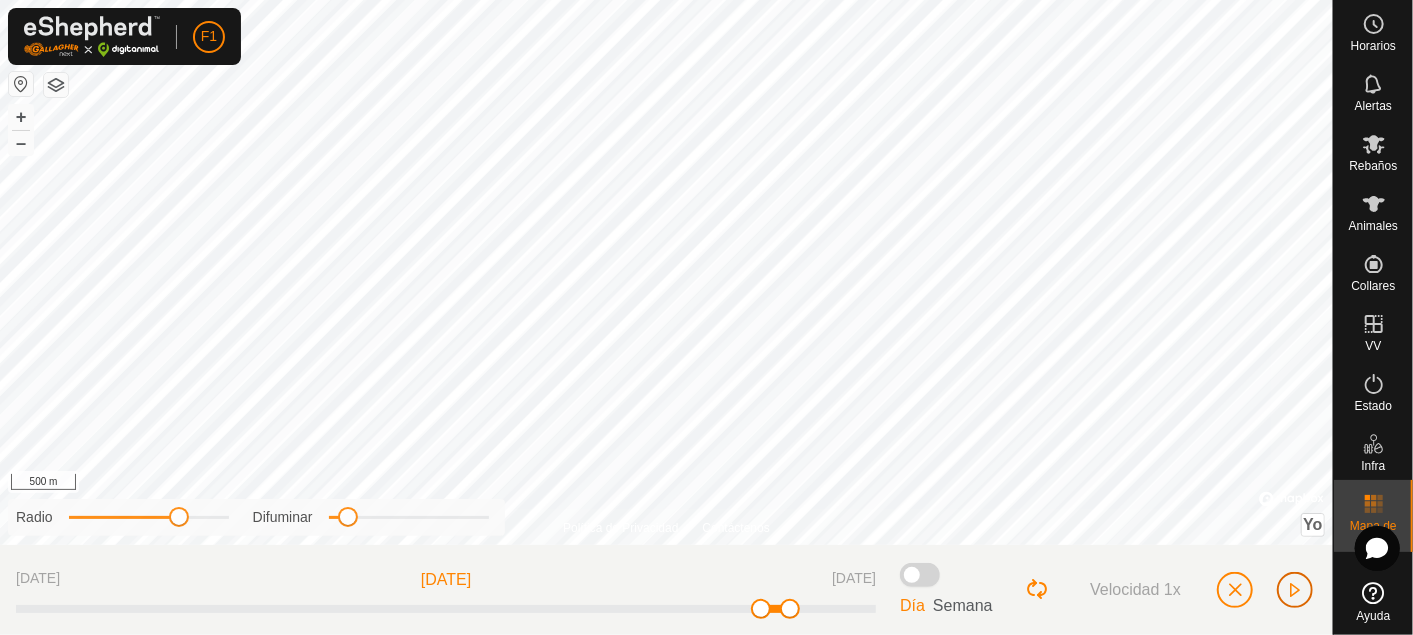 click 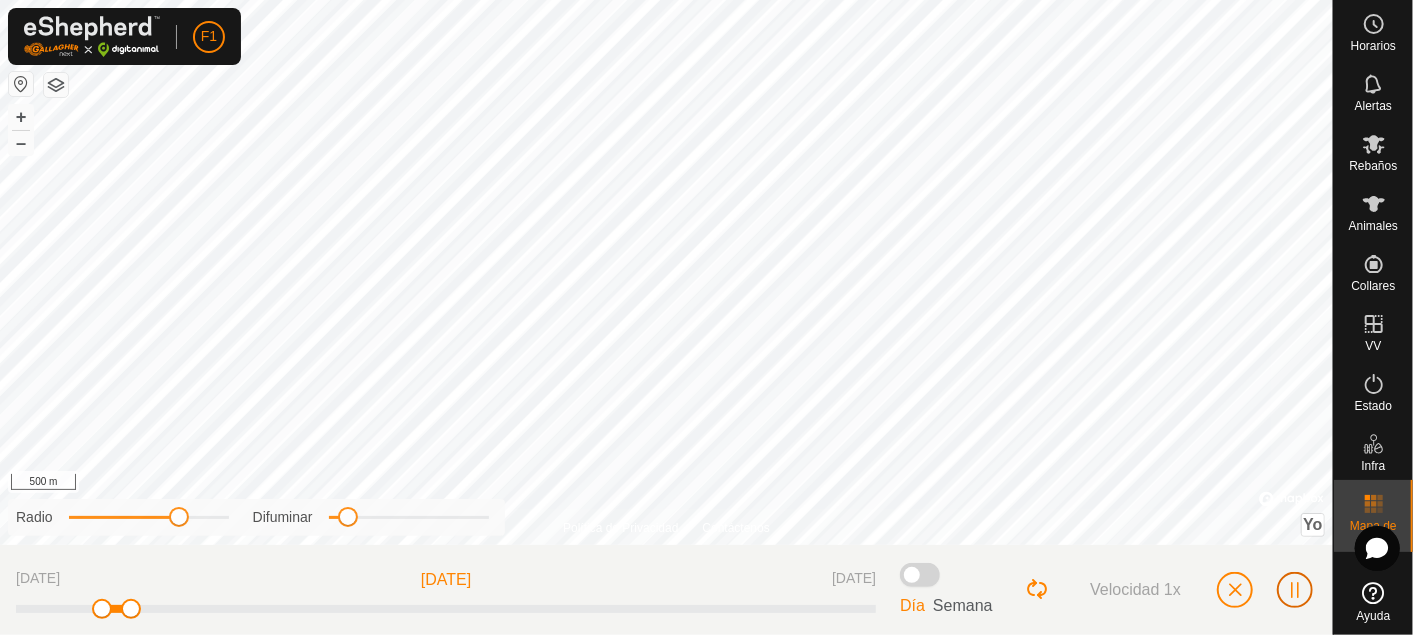 click 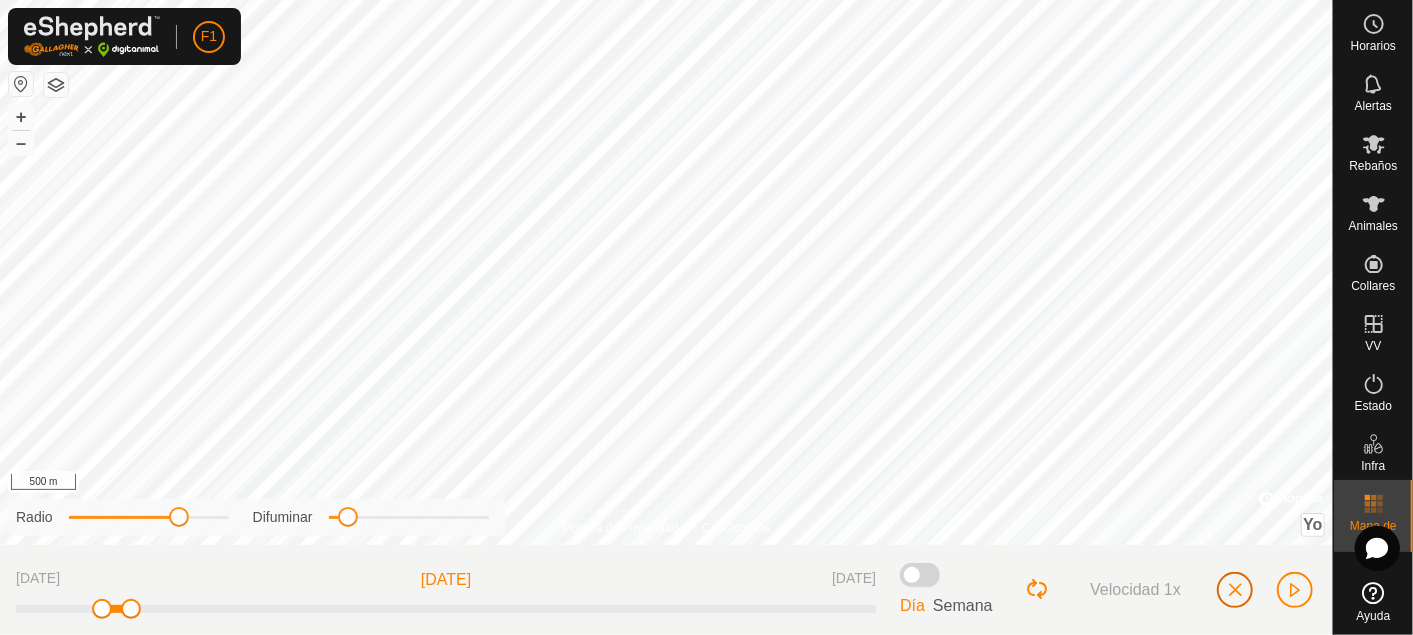 click 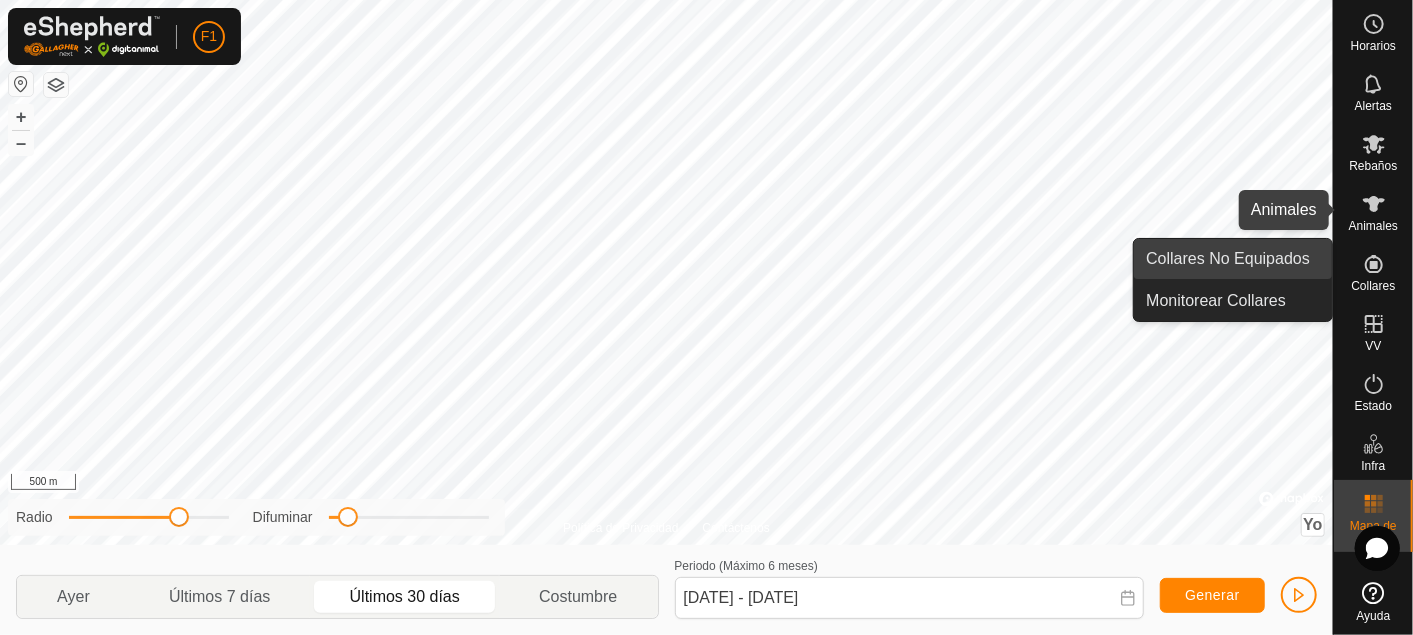 drag, startPoint x: 1365, startPoint y: 217, endPoint x: 1265, endPoint y: 241, distance: 102.83968 